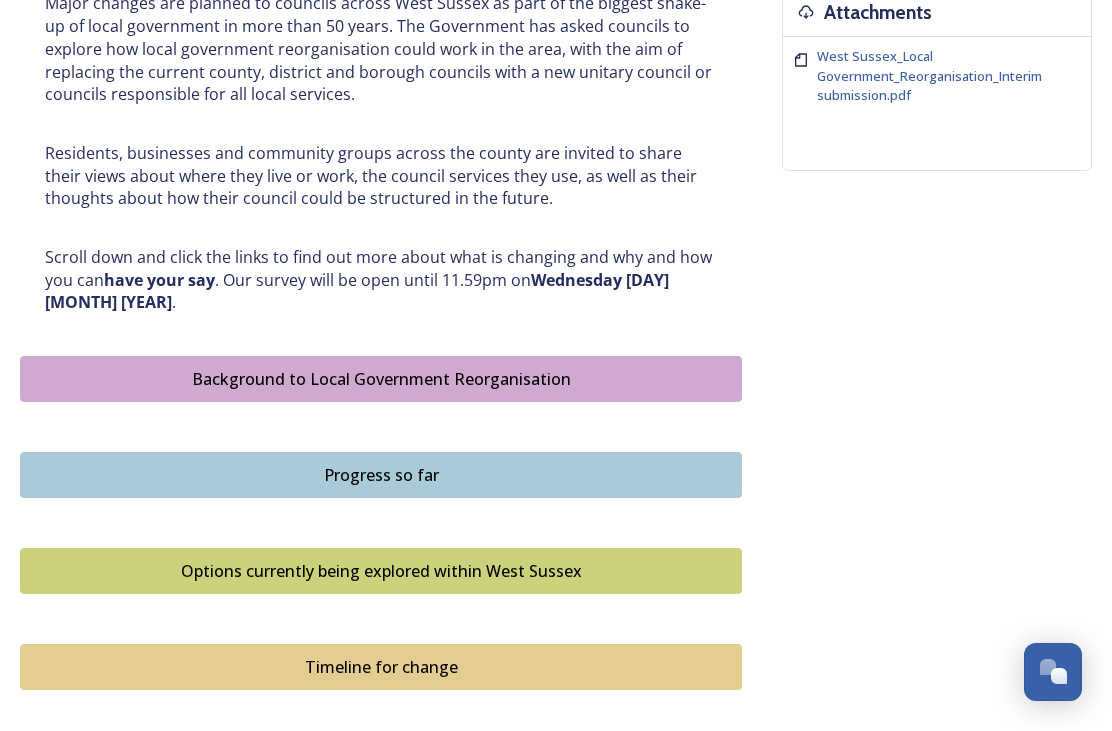 scroll, scrollTop: 891, scrollLeft: 0, axis: vertical 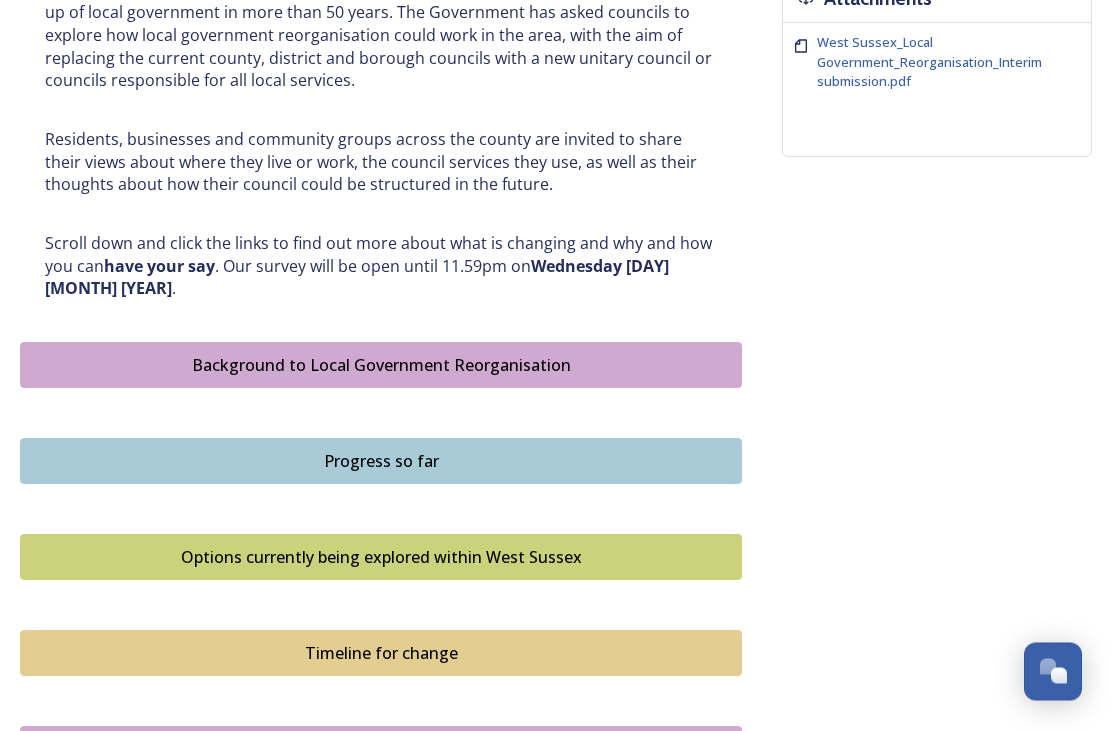 click on "Background to Local Government Reorganisation" at bounding box center (381, 366) 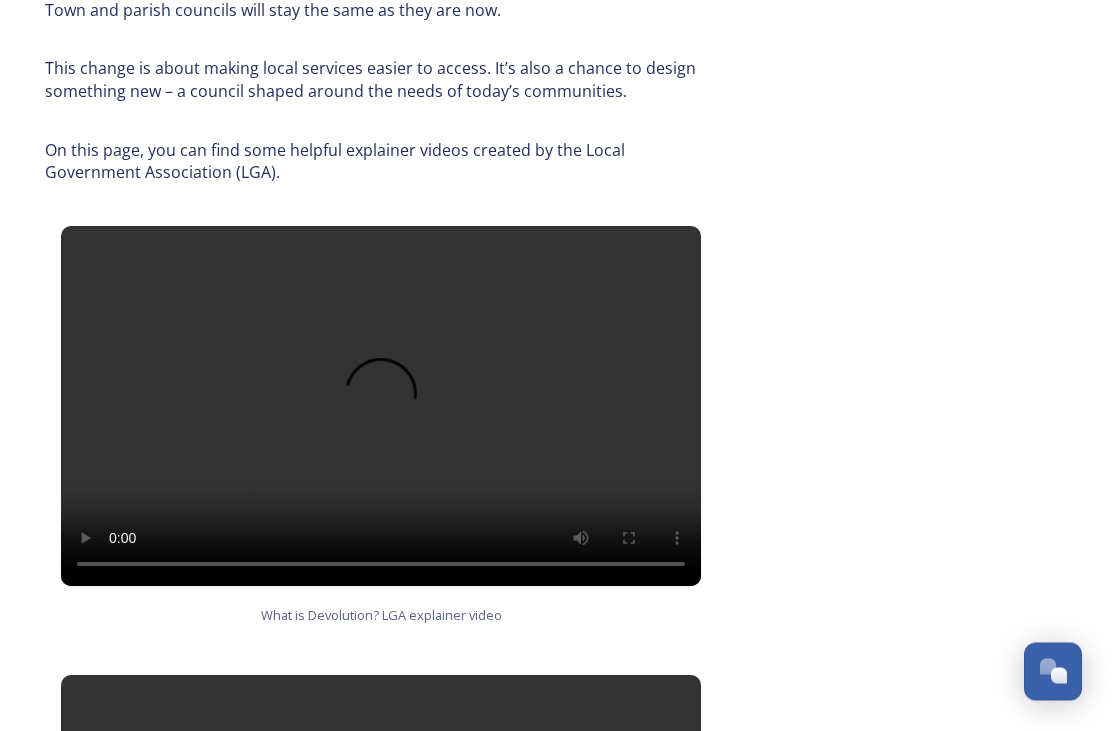 scroll, scrollTop: 1076, scrollLeft: 0, axis: vertical 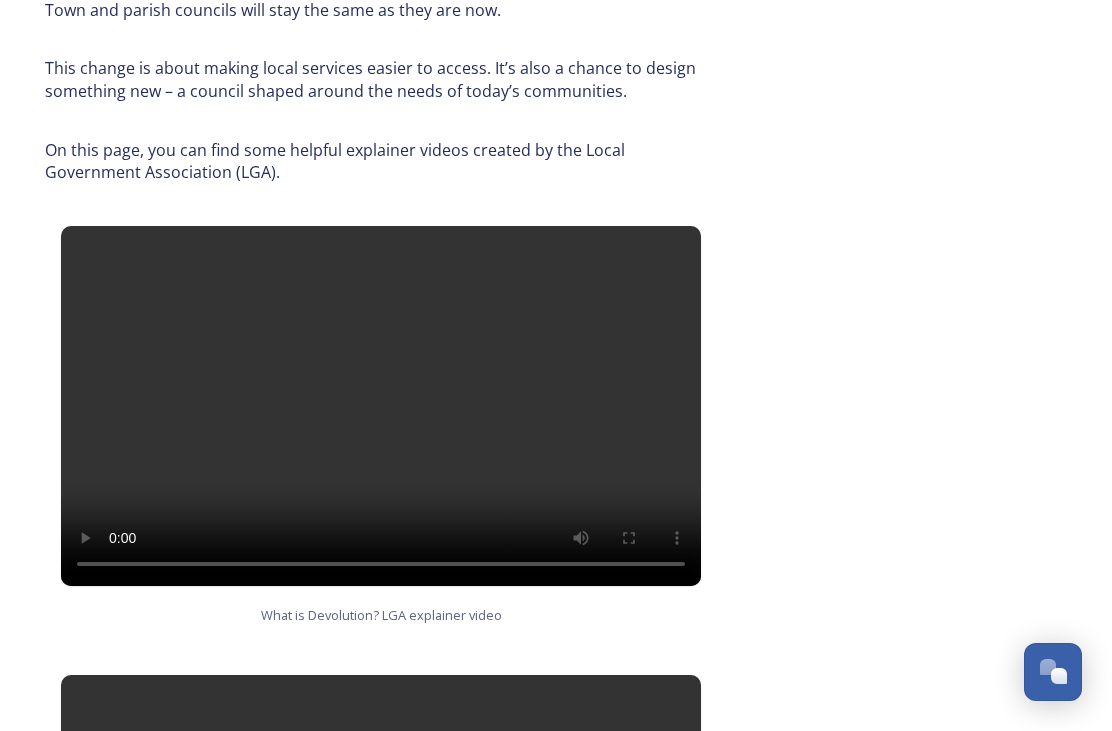 click at bounding box center [381, 406] 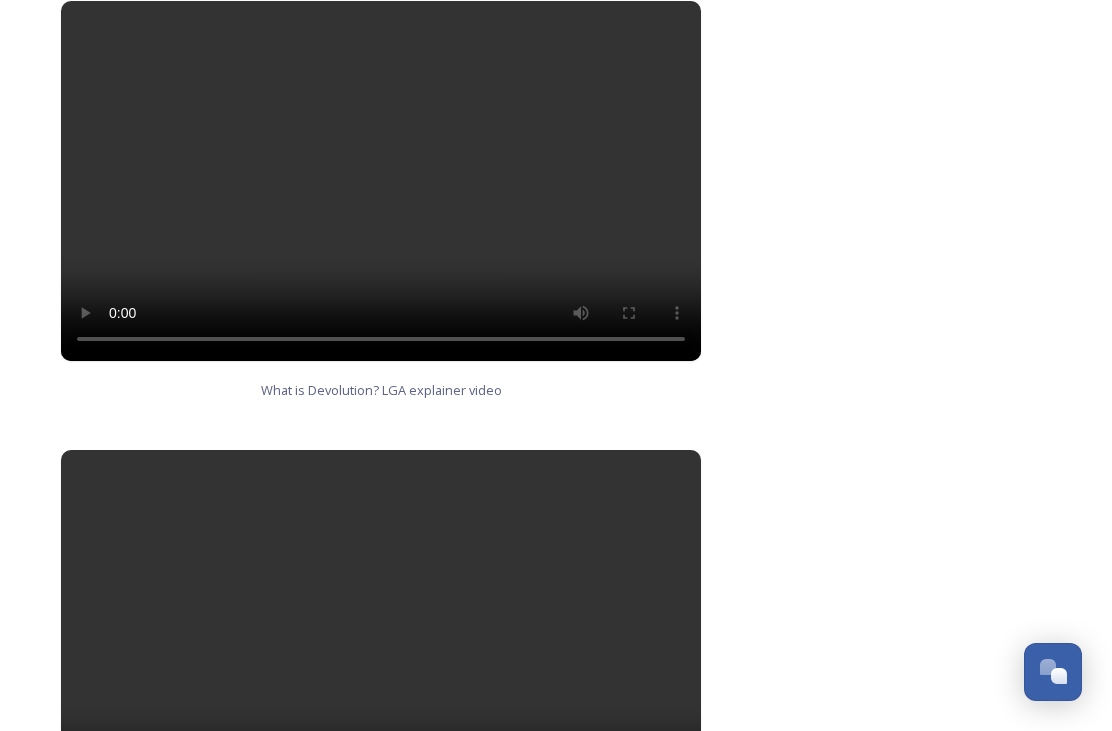 scroll, scrollTop: 1424, scrollLeft: 0, axis: vertical 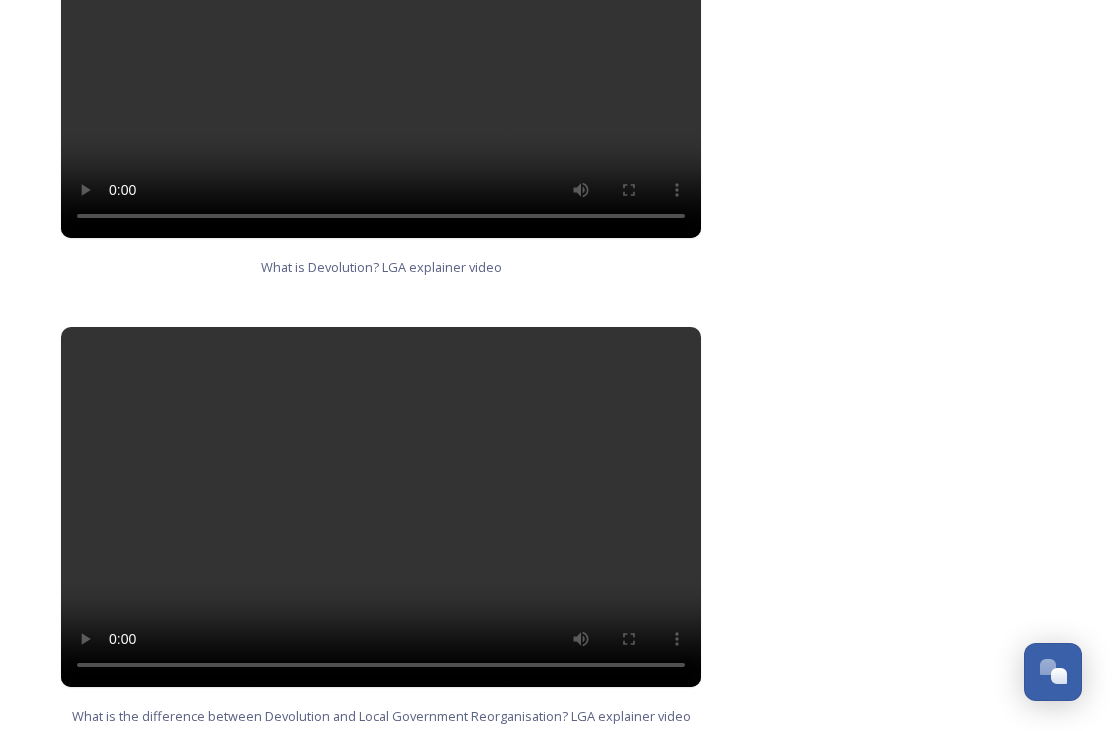 click at bounding box center (381, 507) 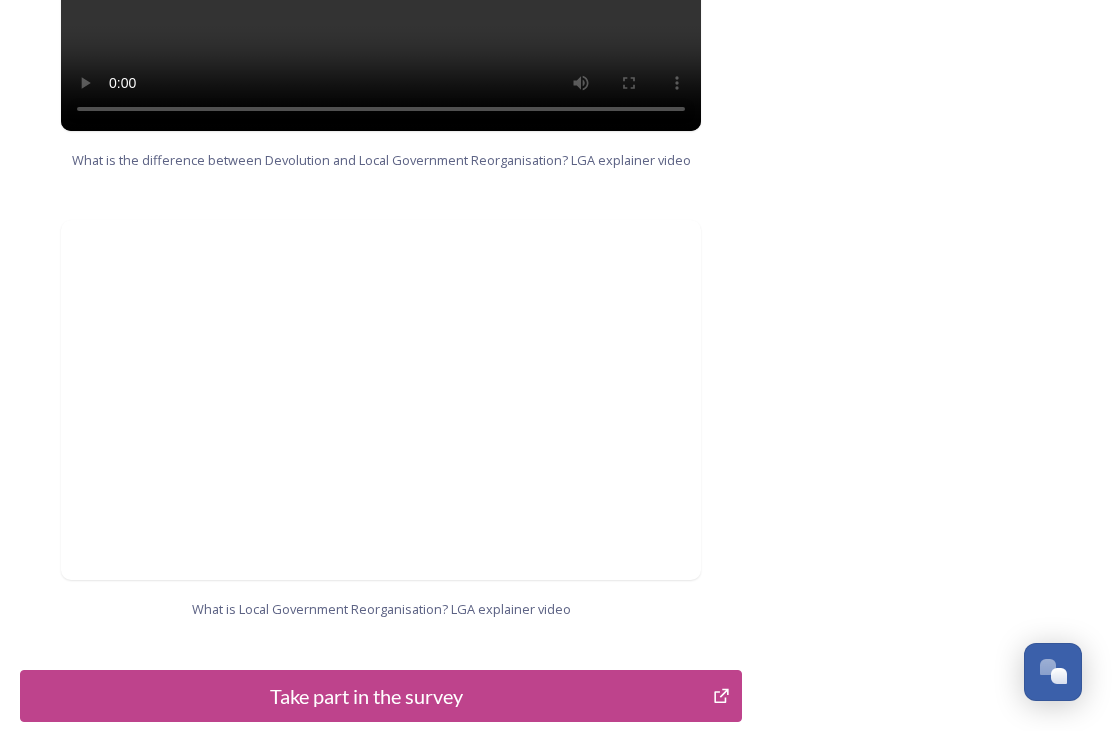 scroll, scrollTop: 2075, scrollLeft: 0, axis: vertical 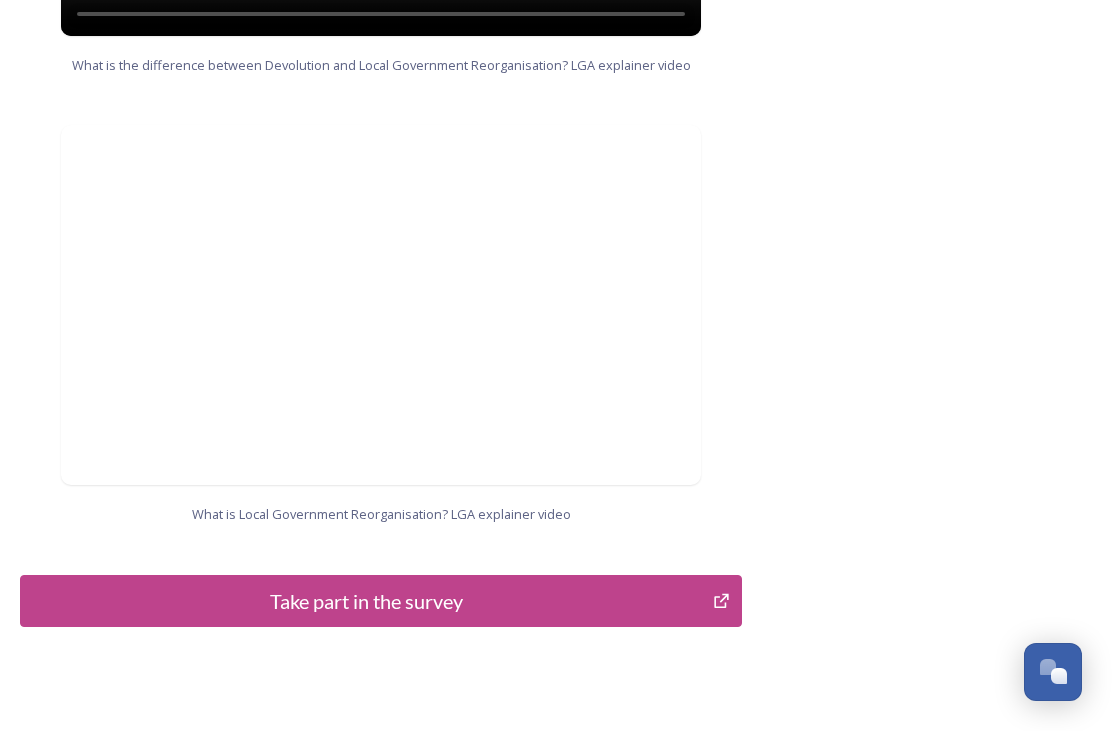 click on "Take part in the survey" at bounding box center (366, 601) 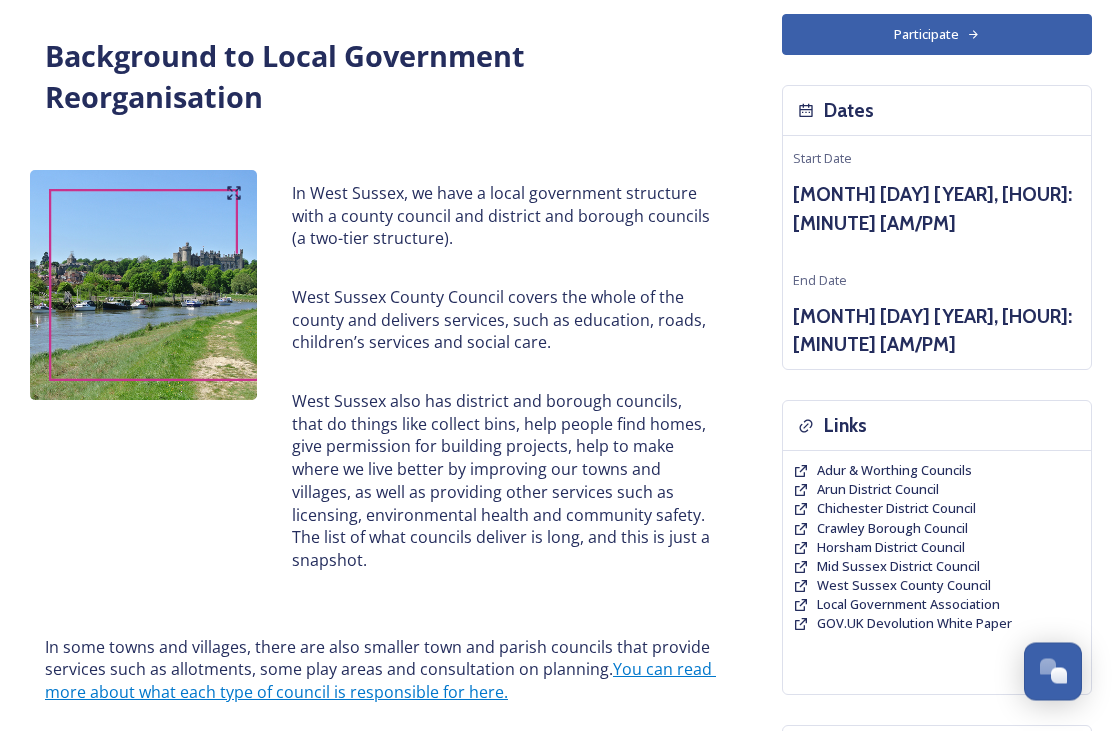 scroll, scrollTop: 0, scrollLeft: 0, axis: both 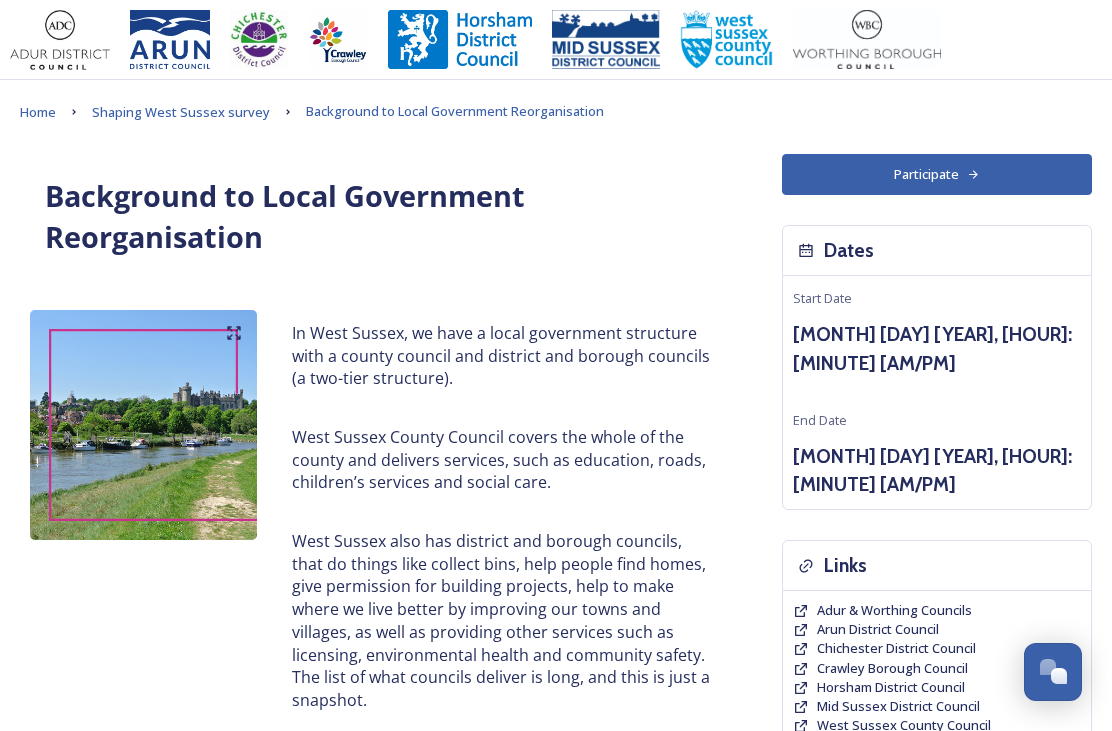 click on "Shaping West Sussex survey" at bounding box center [181, 112] 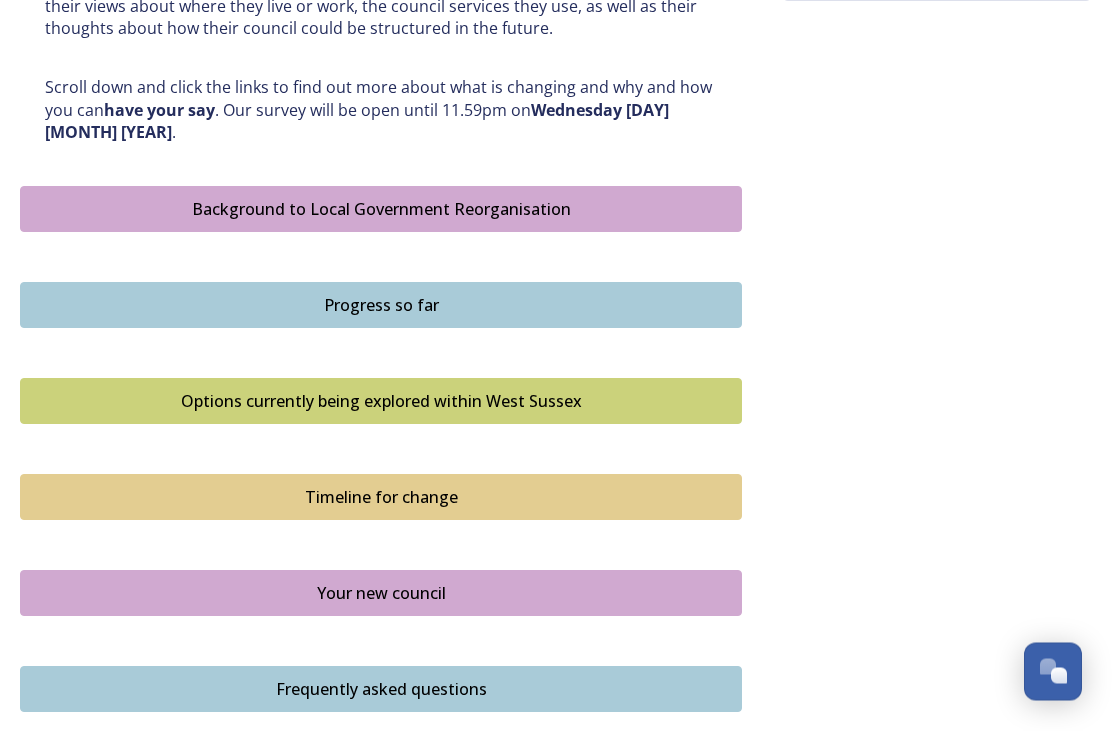 scroll, scrollTop: 1044, scrollLeft: 0, axis: vertical 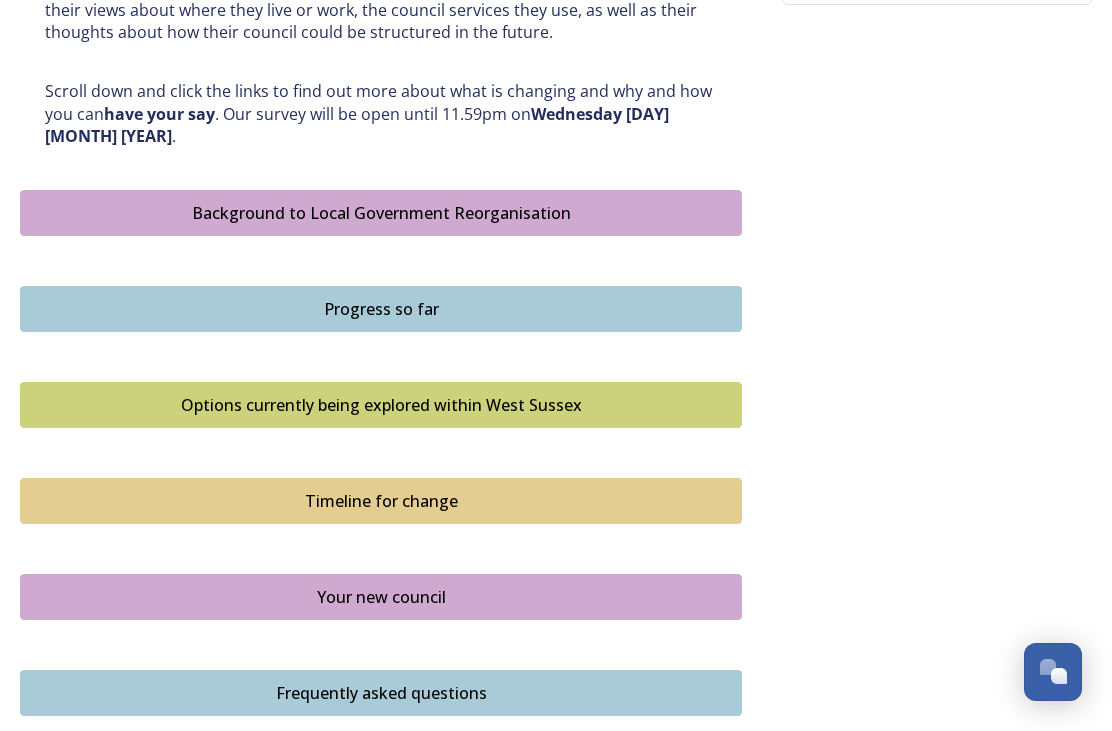 click on "Progress so far" at bounding box center [381, 309] 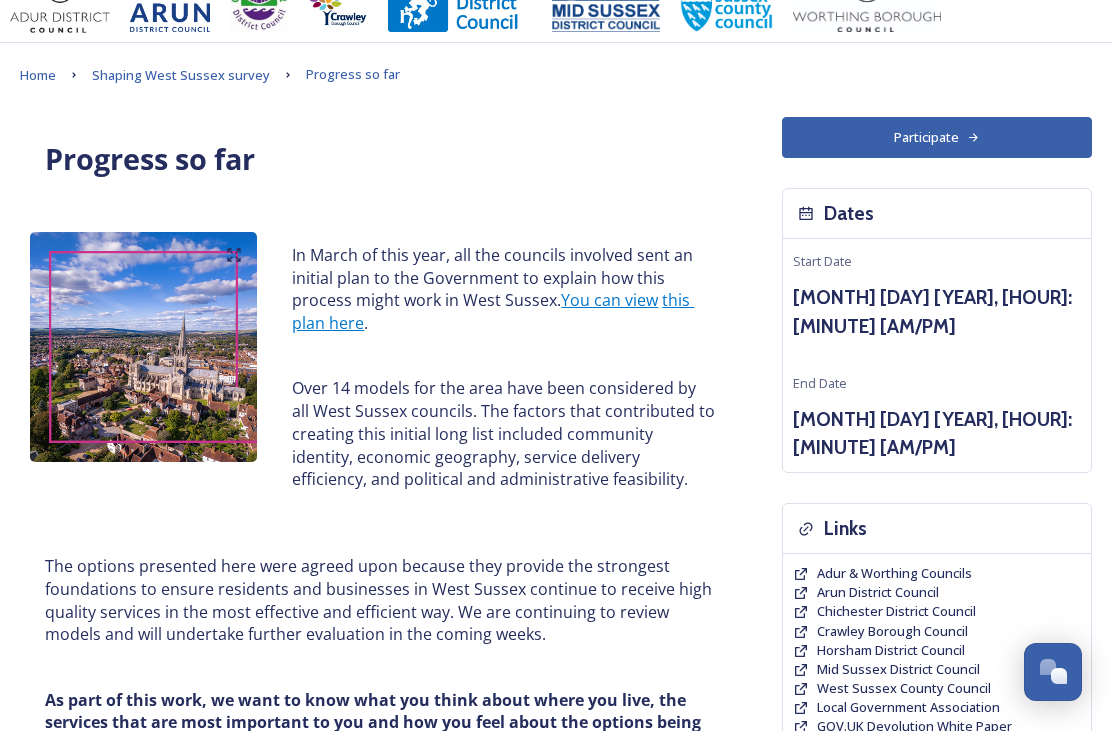 scroll, scrollTop: 0, scrollLeft: 0, axis: both 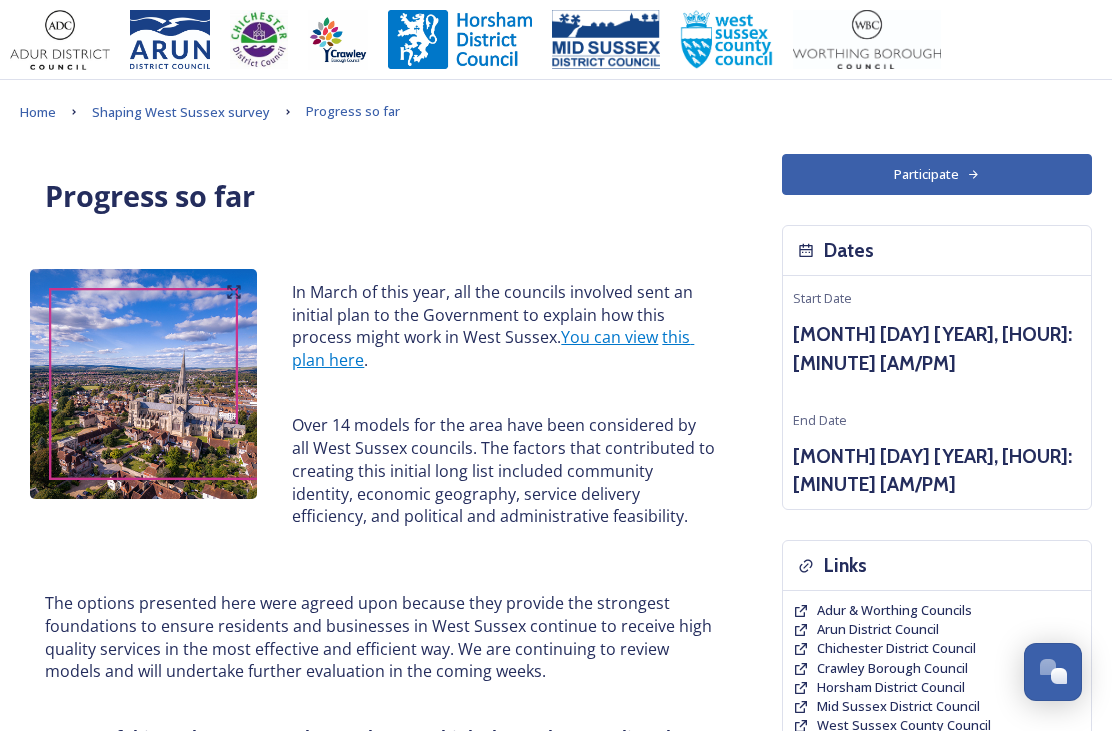 click on "You can view" at bounding box center (609, 337) 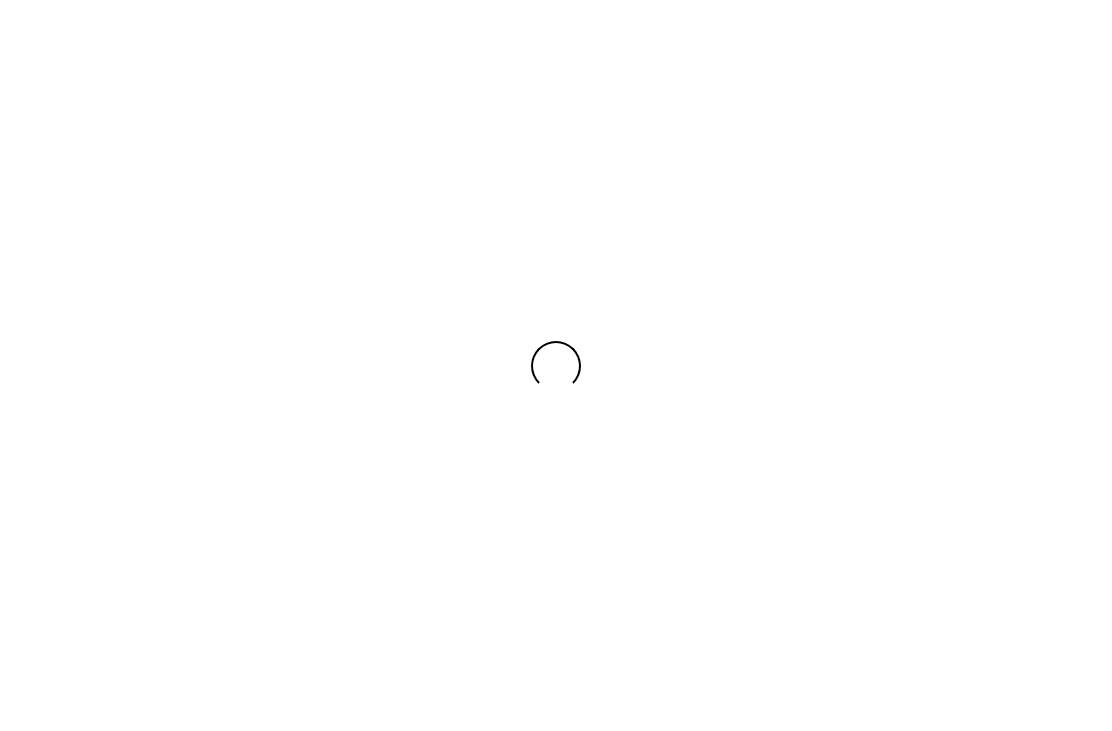 scroll, scrollTop: 0, scrollLeft: 0, axis: both 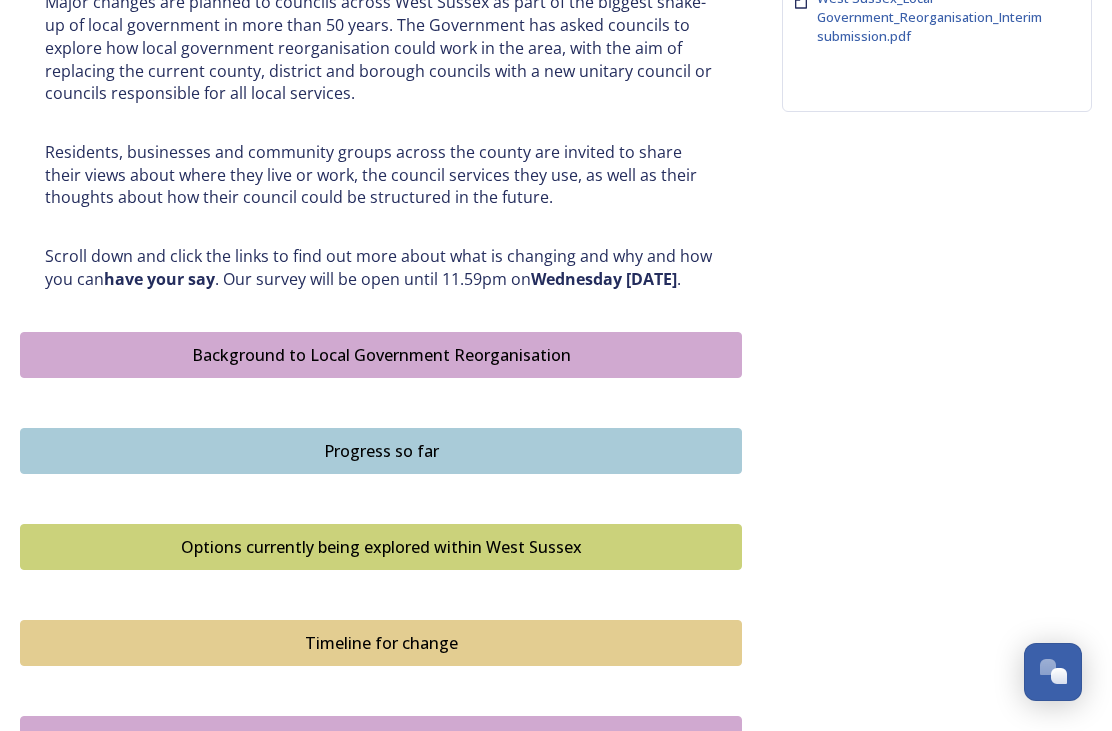 click on "Progress so far" at bounding box center (381, 451) 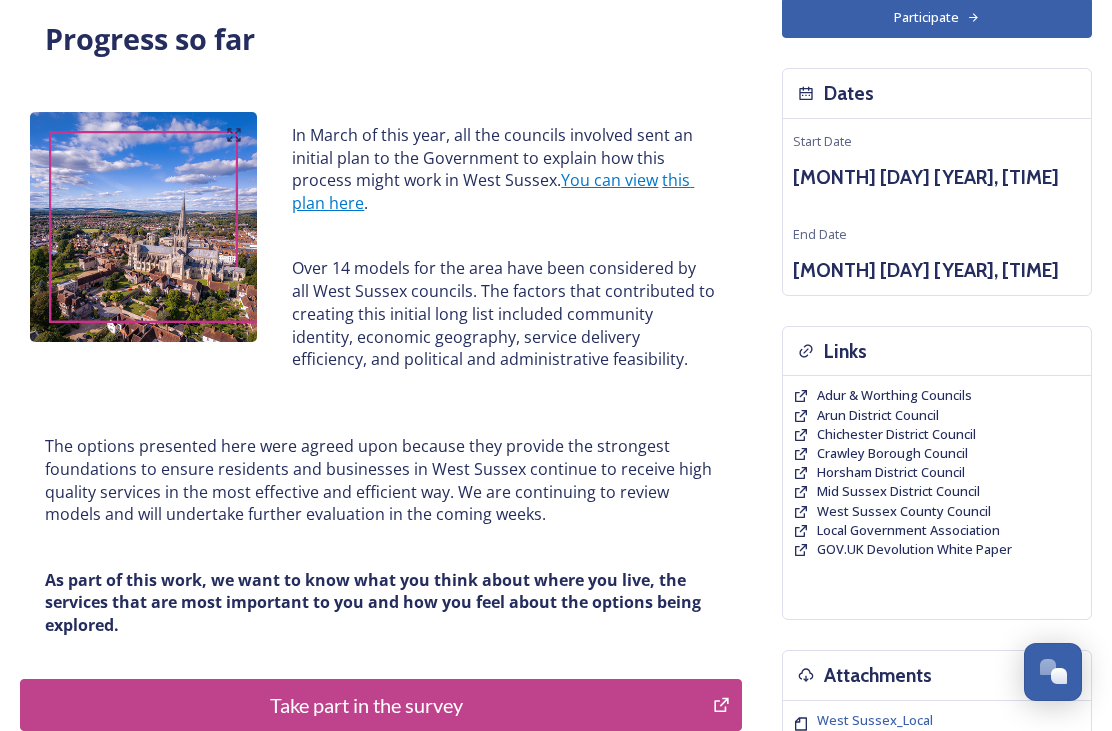 scroll, scrollTop: 154, scrollLeft: 0, axis: vertical 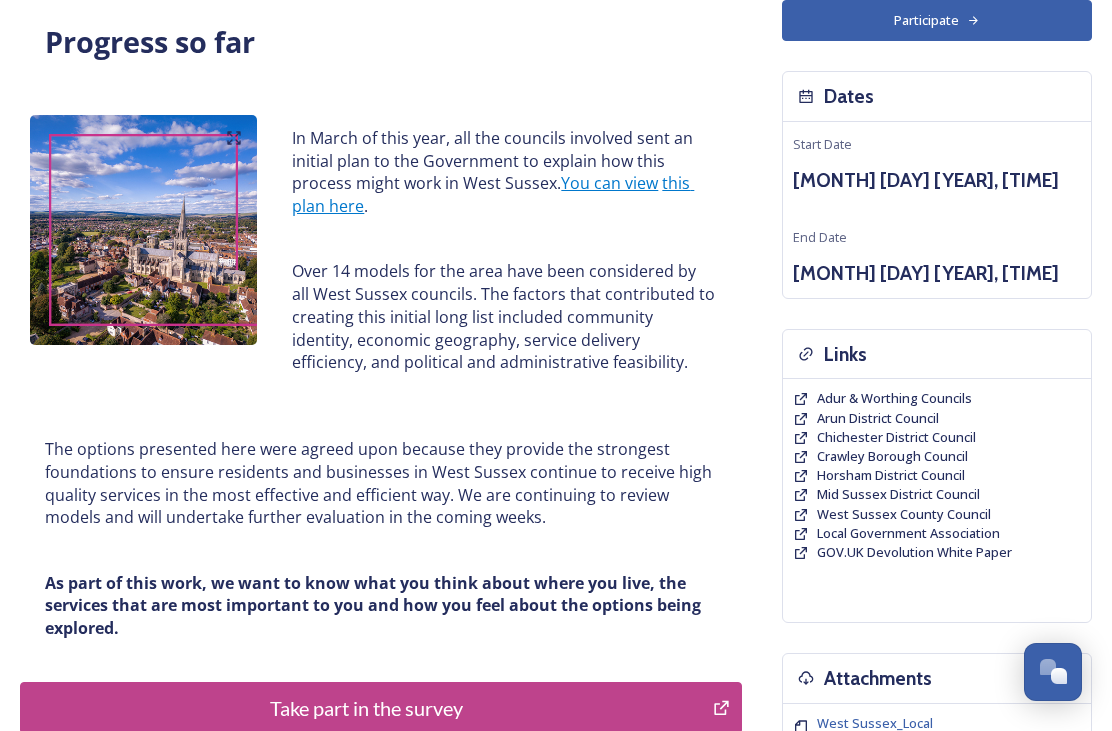 click on "Take part in the survey" at bounding box center (366, 708) 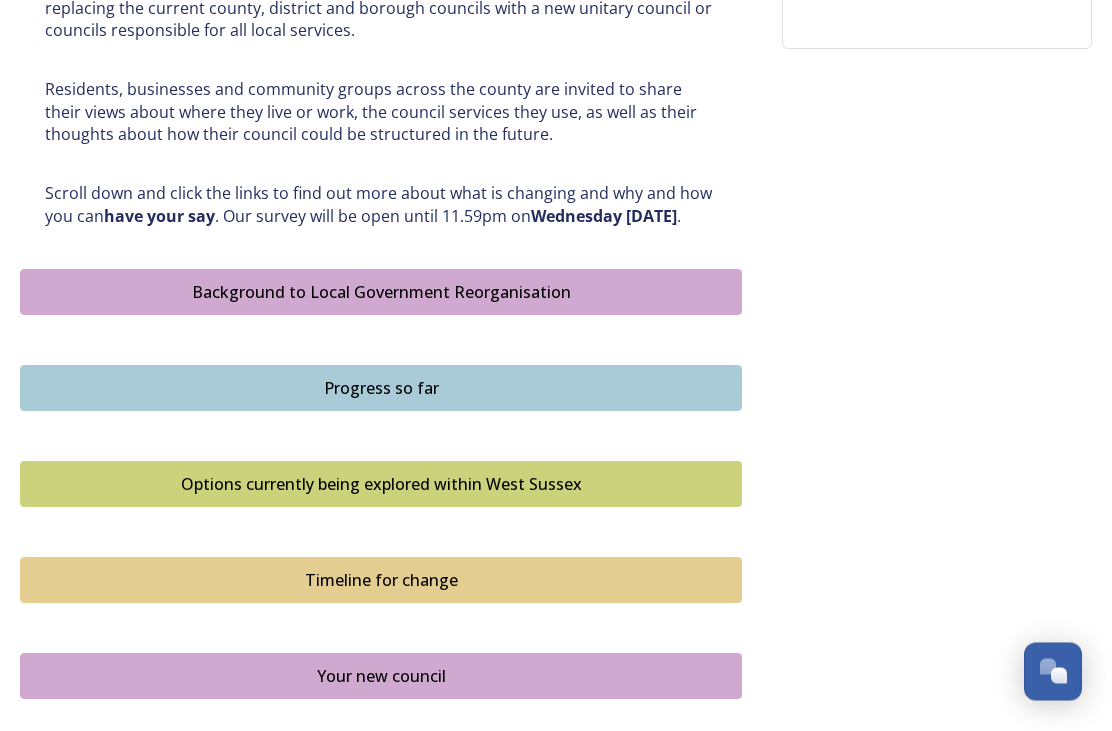 scroll, scrollTop: 943, scrollLeft: 0, axis: vertical 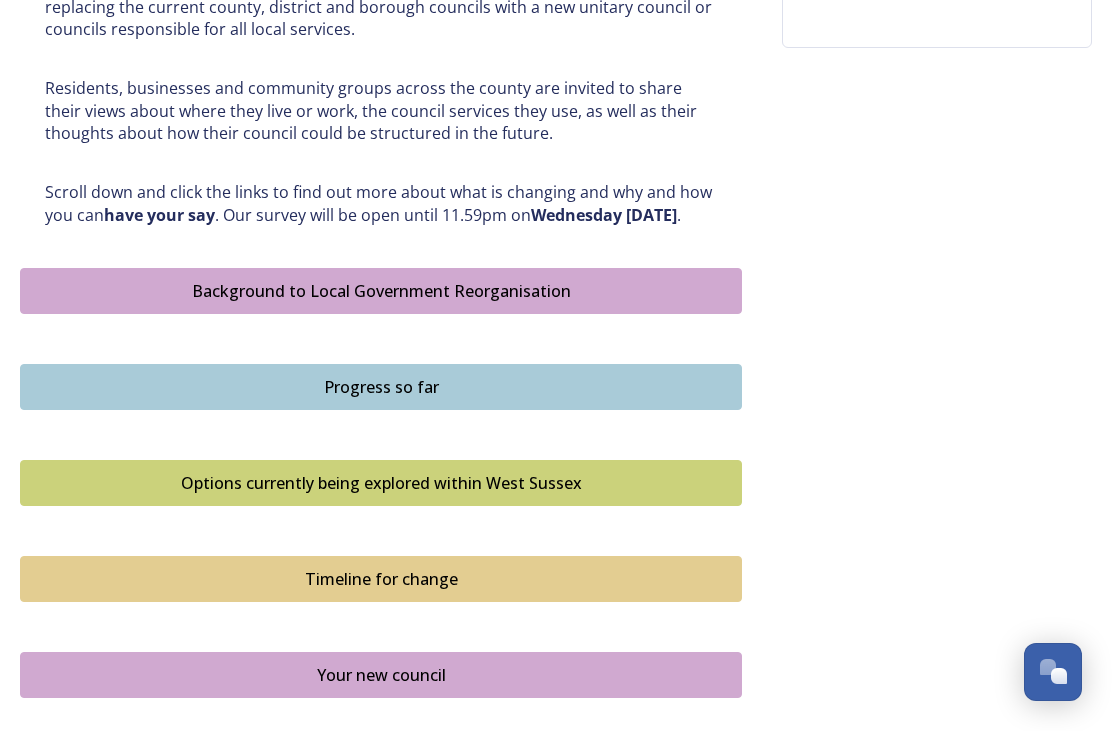 click on "Options currently being explored within West Sussex" at bounding box center (381, 483) 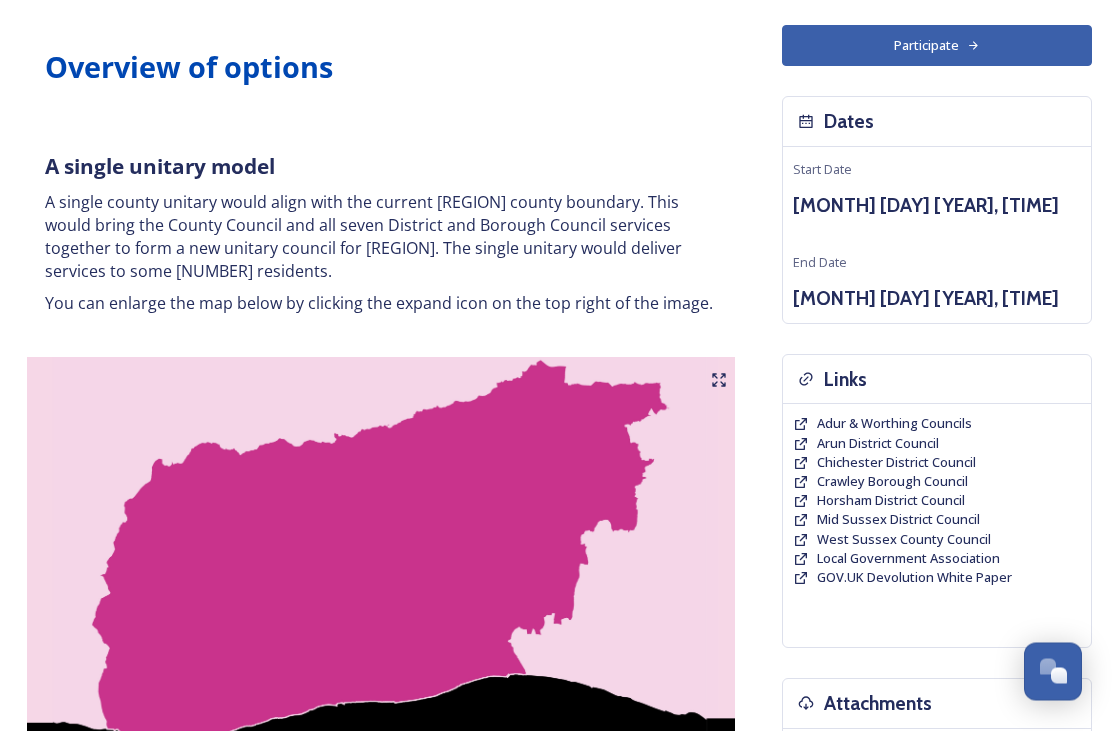 scroll, scrollTop: 0, scrollLeft: 0, axis: both 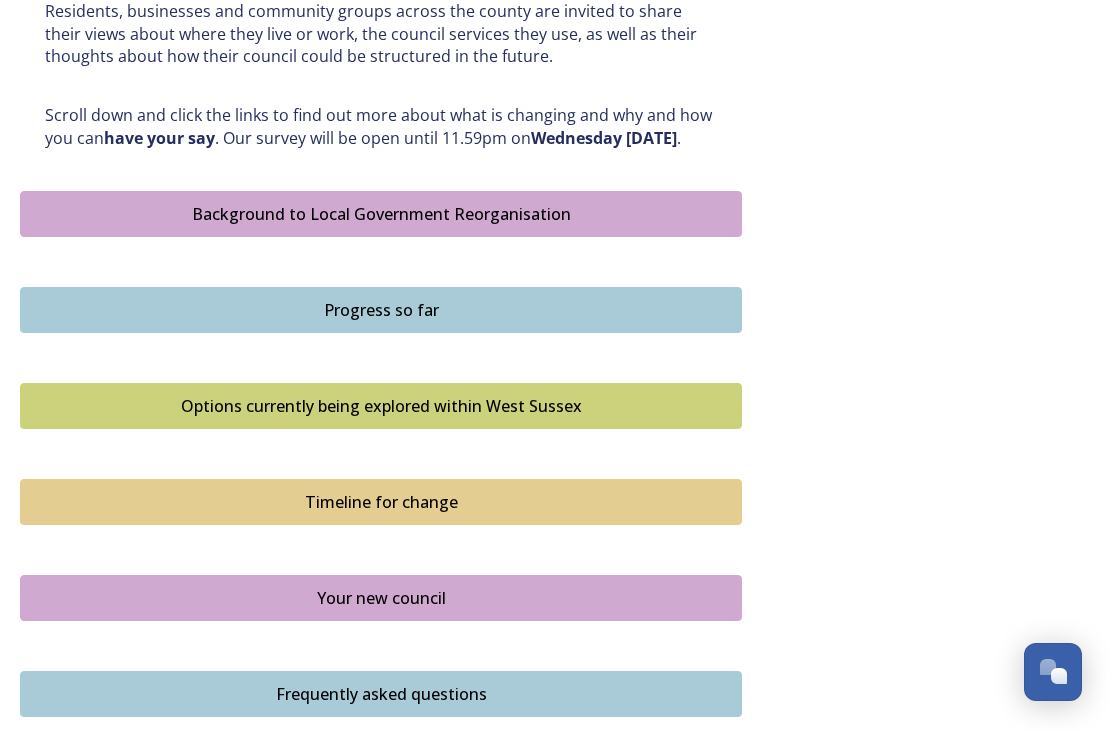 click on "Timeline for change" at bounding box center (381, 502) 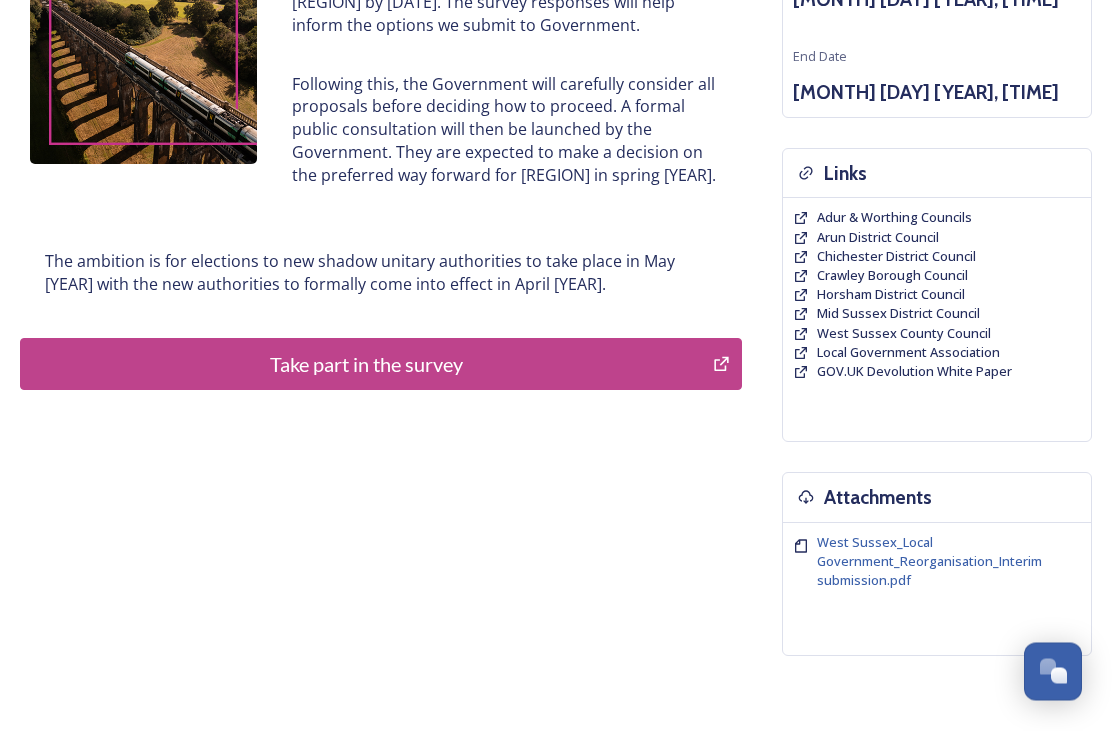 scroll, scrollTop: 367, scrollLeft: 0, axis: vertical 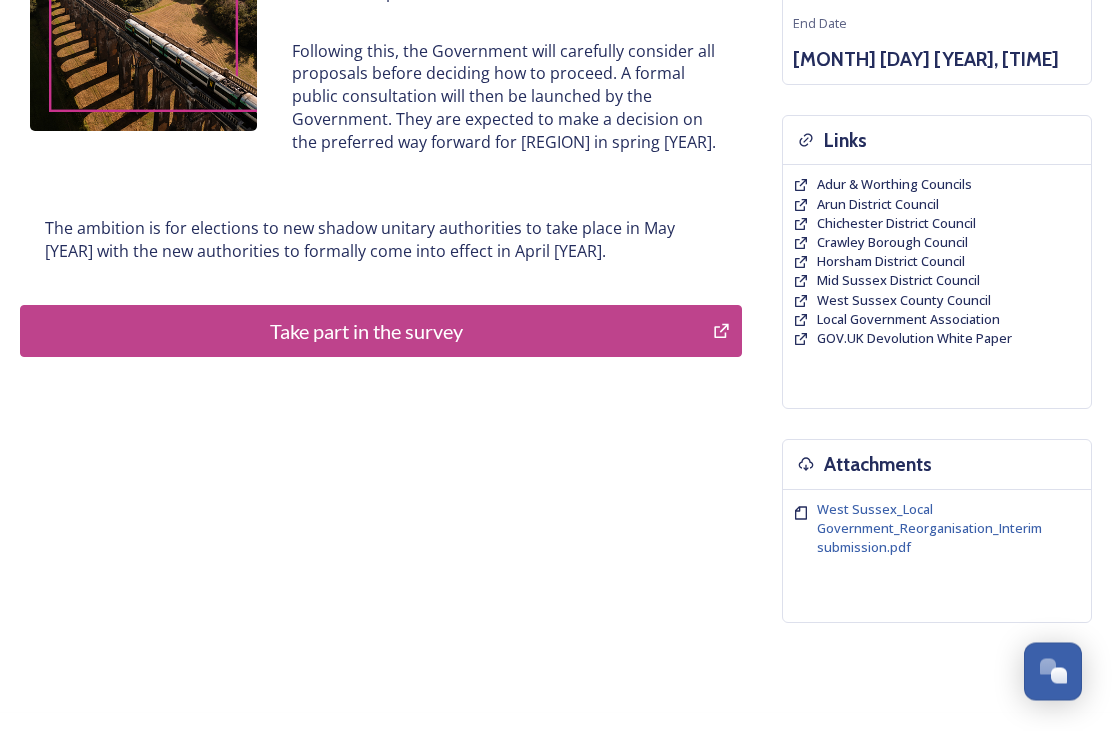 click on "Take part in the survey" at bounding box center (366, 332) 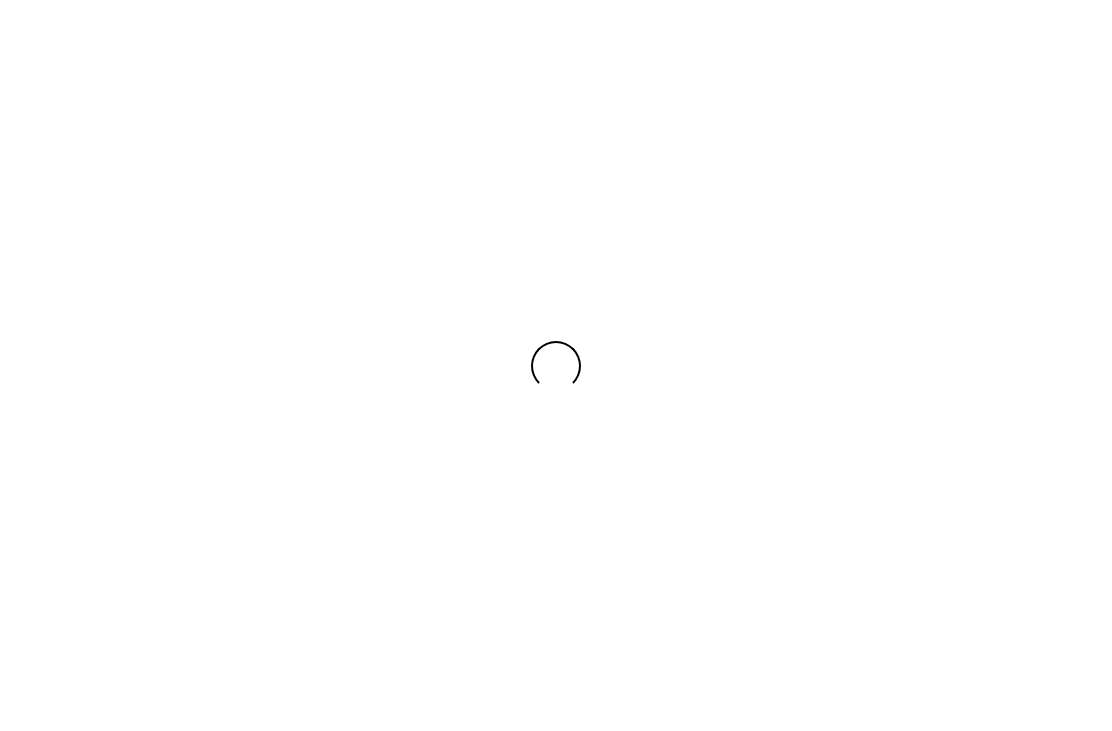 scroll, scrollTop: 0, scrollLeft: 0, axis: both 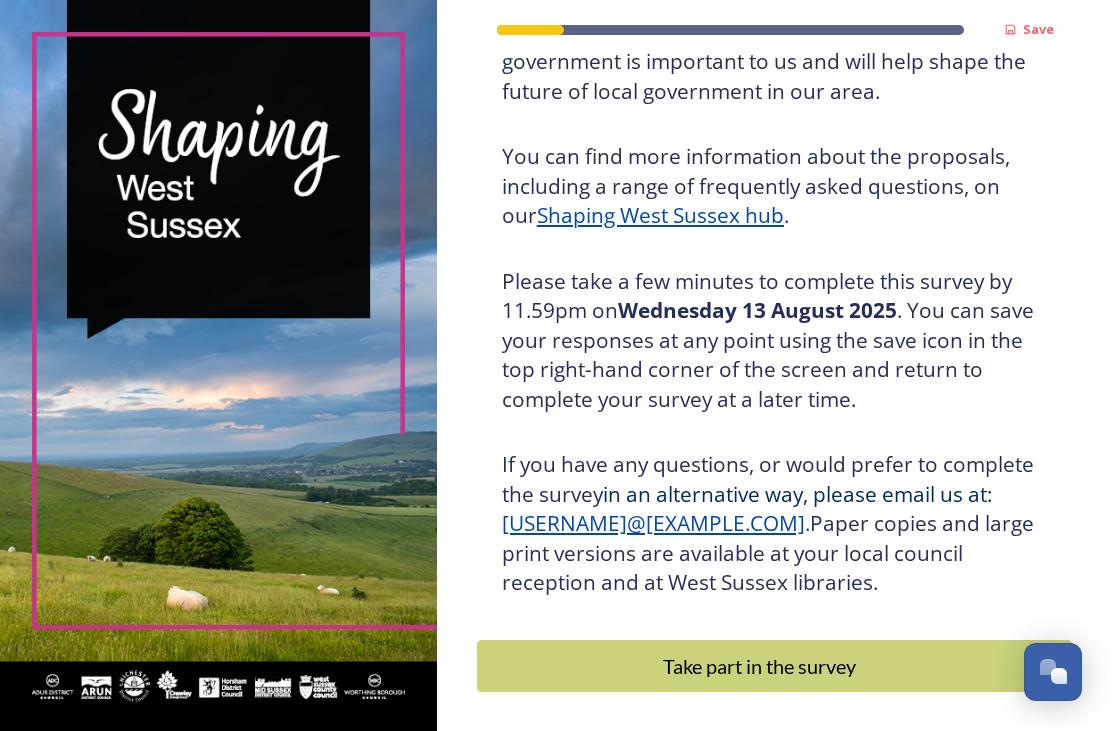 click on "Take part in the survey" at bounding box center [760, 666] 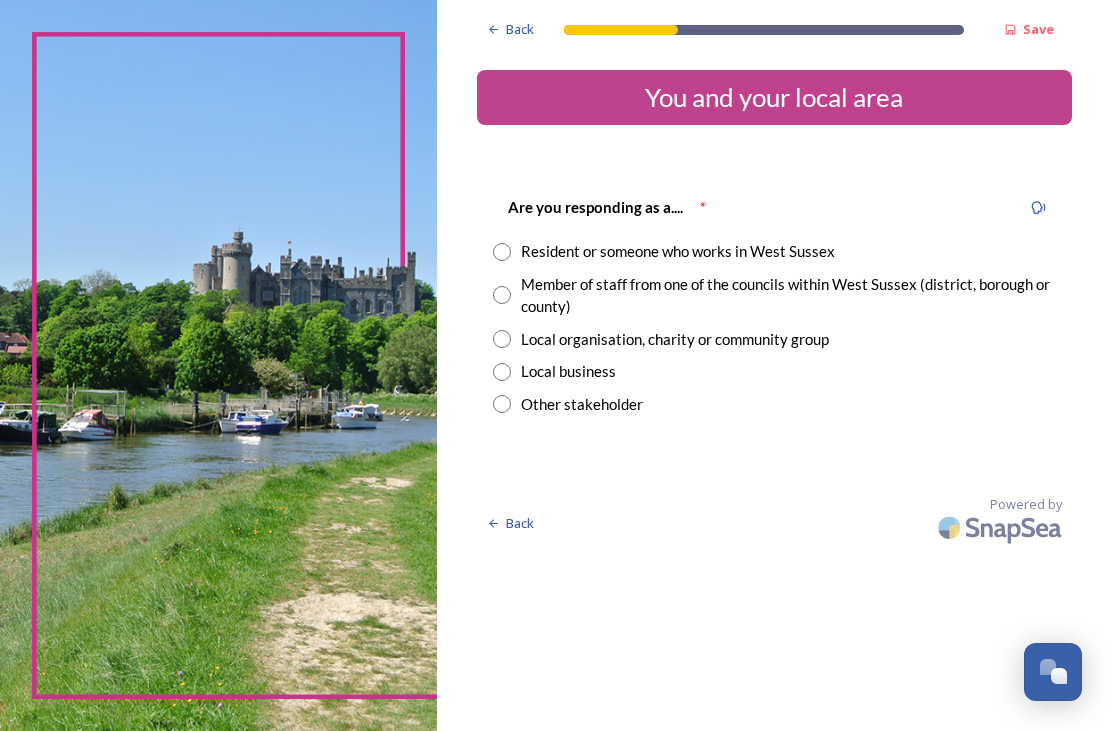 click at bounding box center (502, 252) 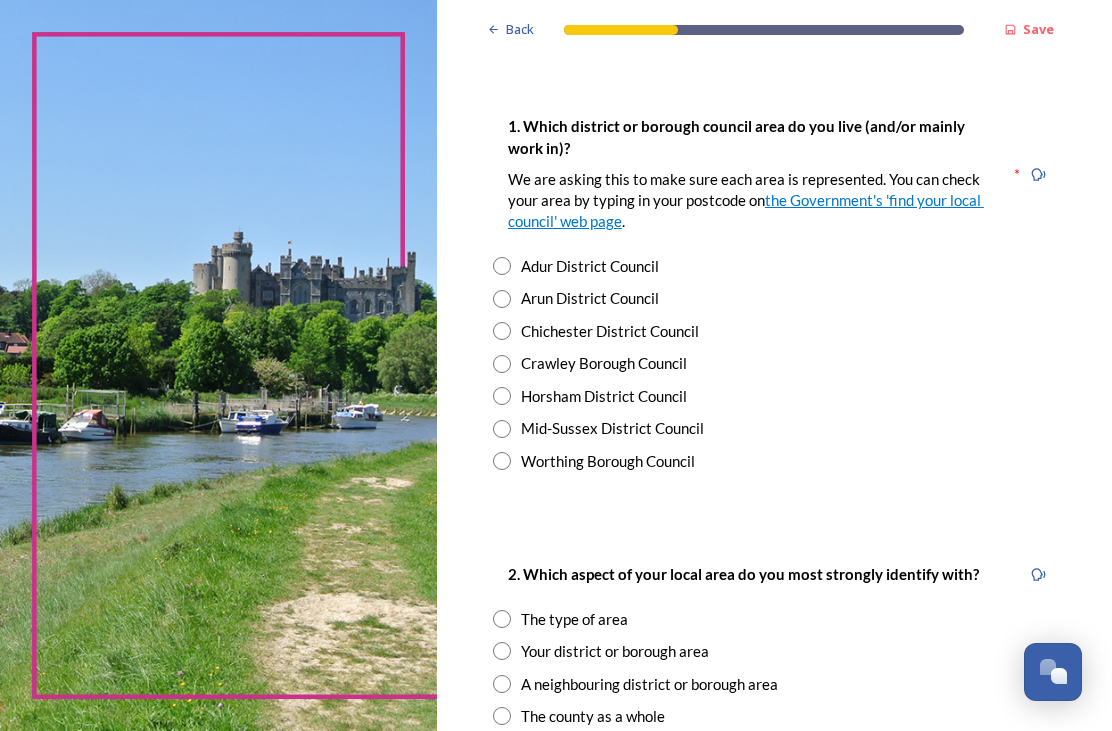 scroll, scrollTop: 388, scrollLeft: 0, axis: vertical 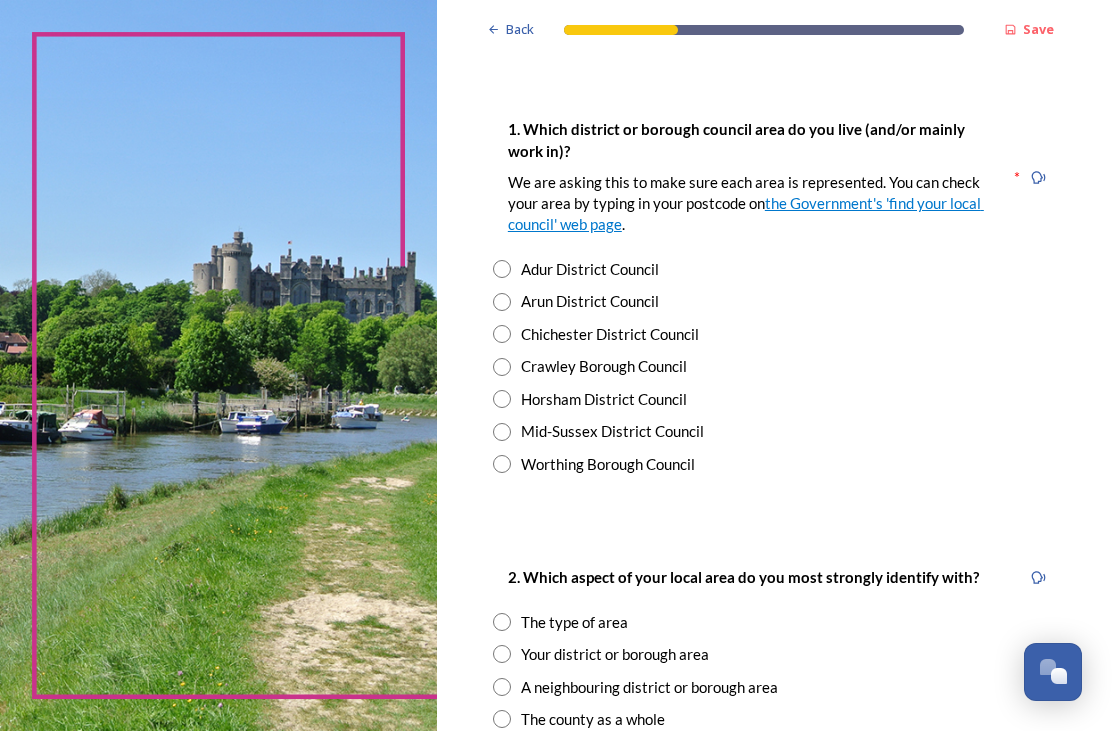 click at bounding box center (502, 399) 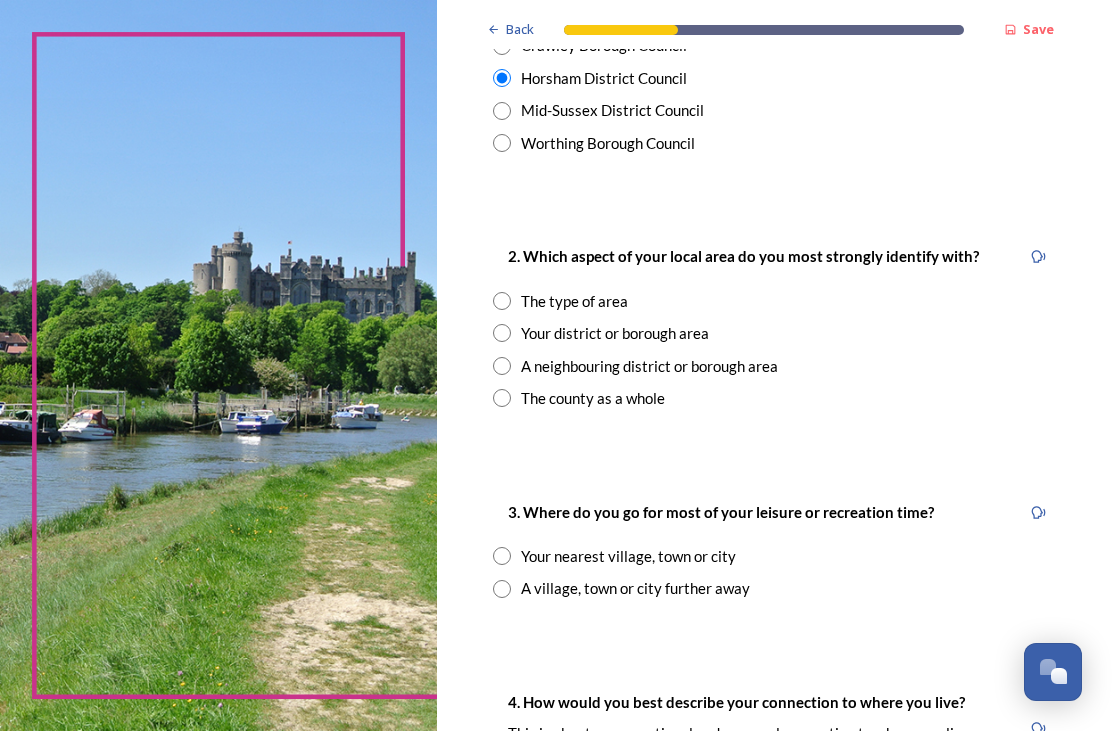 scroll, scrollTop: 709, scrollLeft: 0, axis: vertical 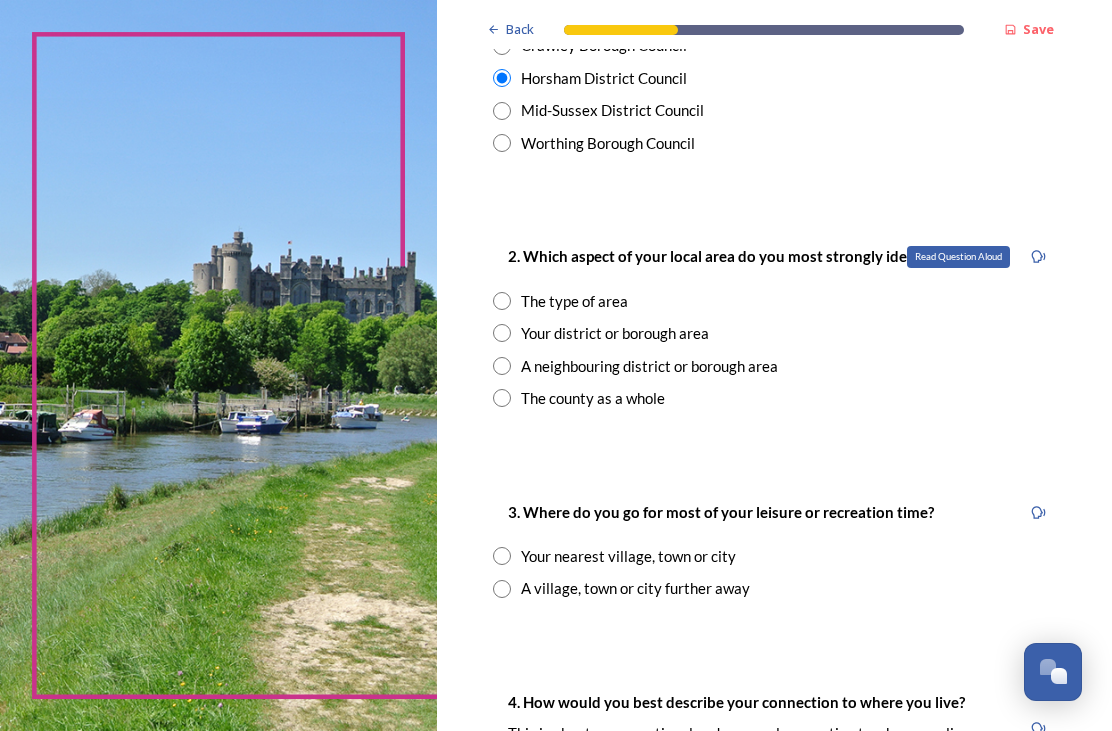 click on "Read Question Aloud" at bounding box center (1038, 257) 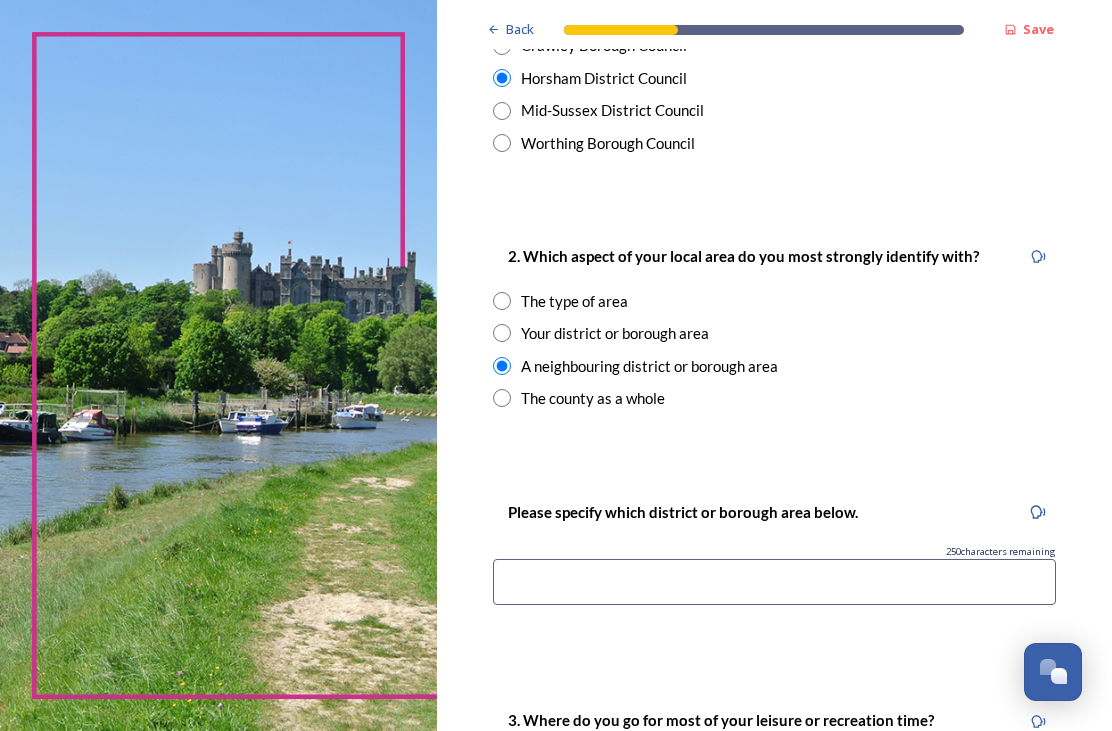 click at bounding box center [502, 301] 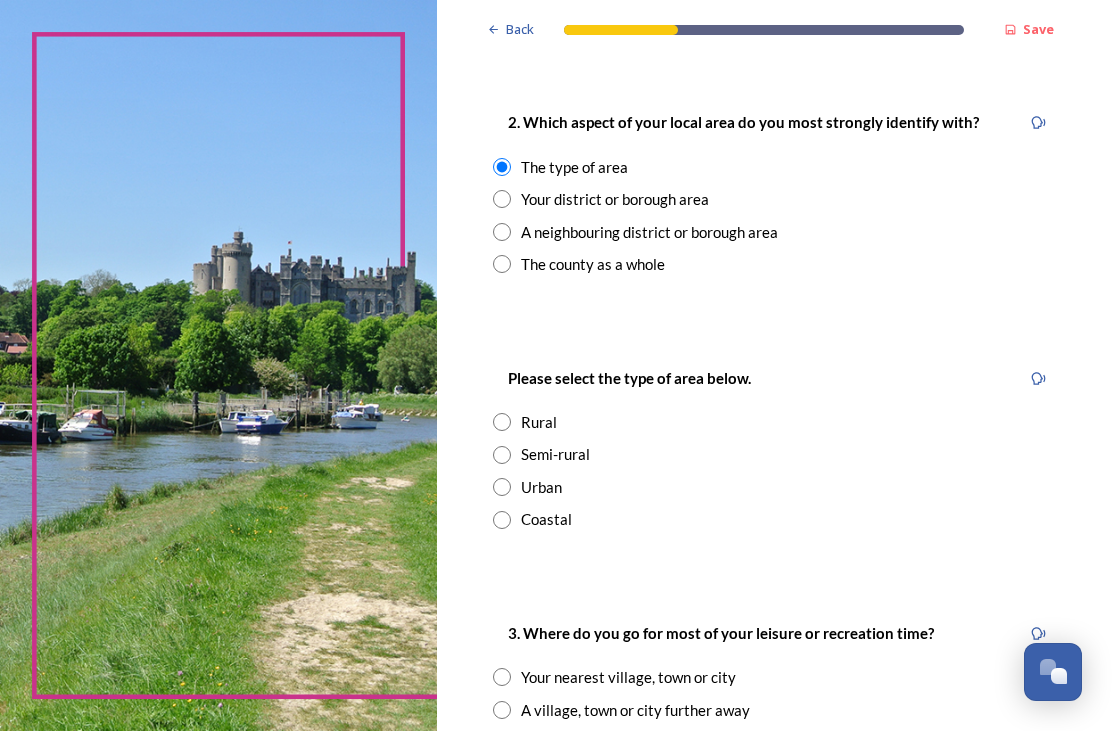 scroll, scrollTop: 841, scrollLeft: 0, axis: vertical 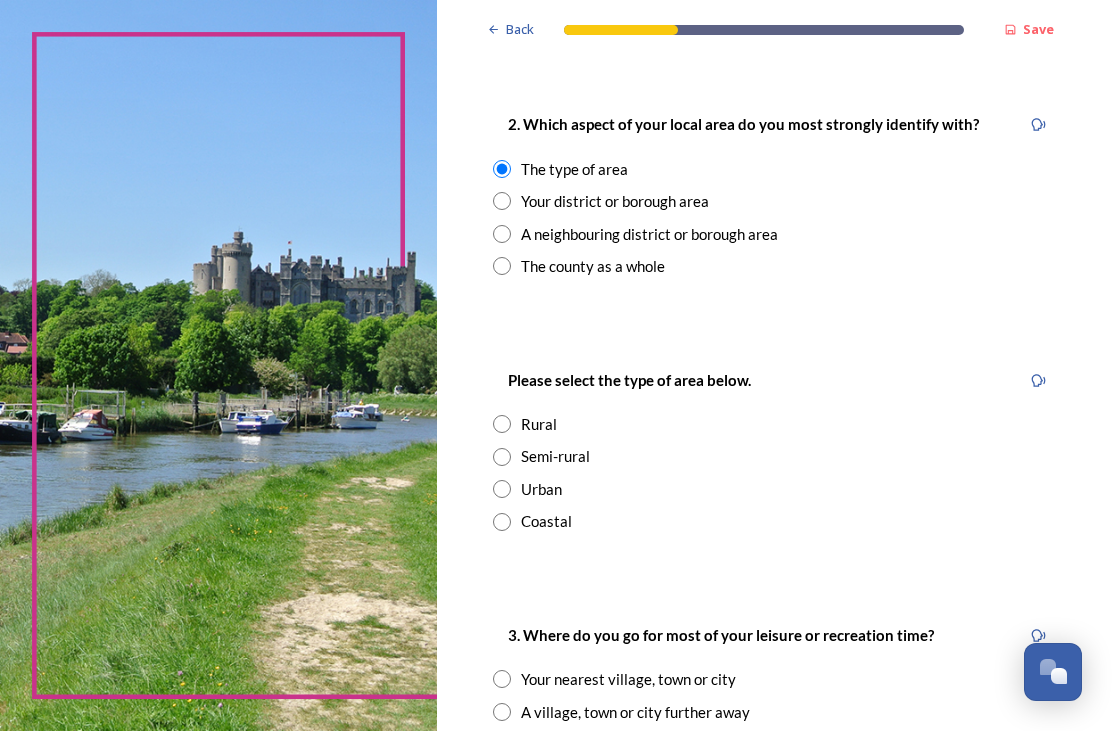 click at bounding box center (502, 201) 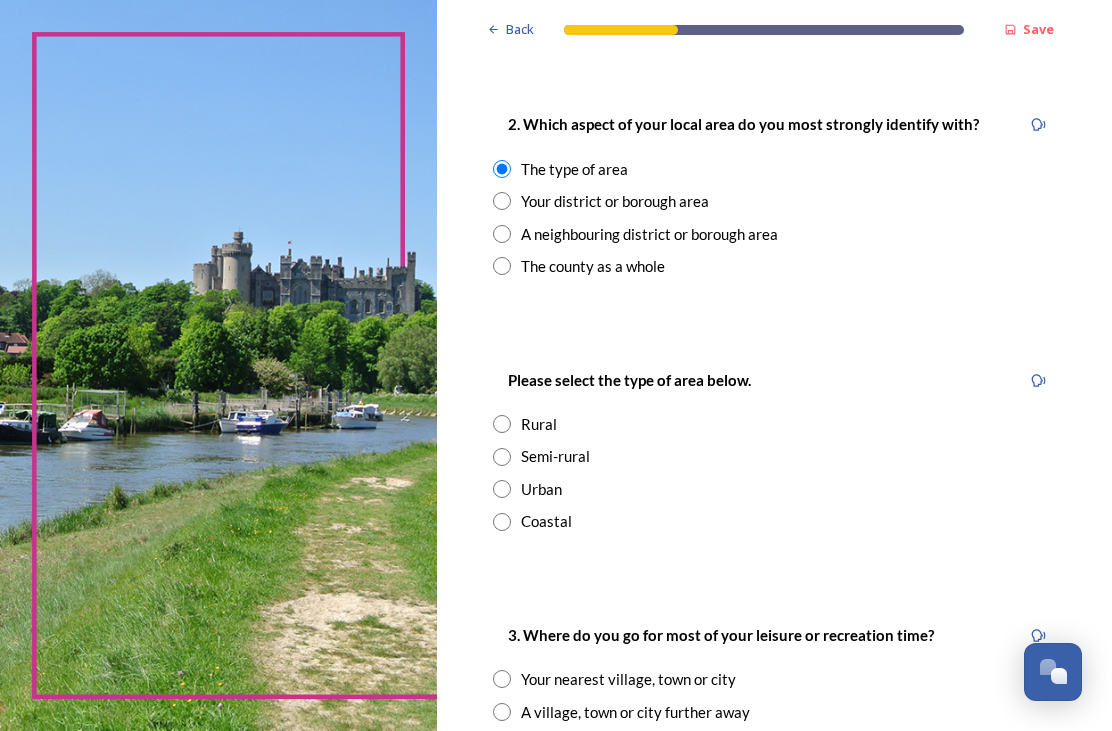 radio on "true" 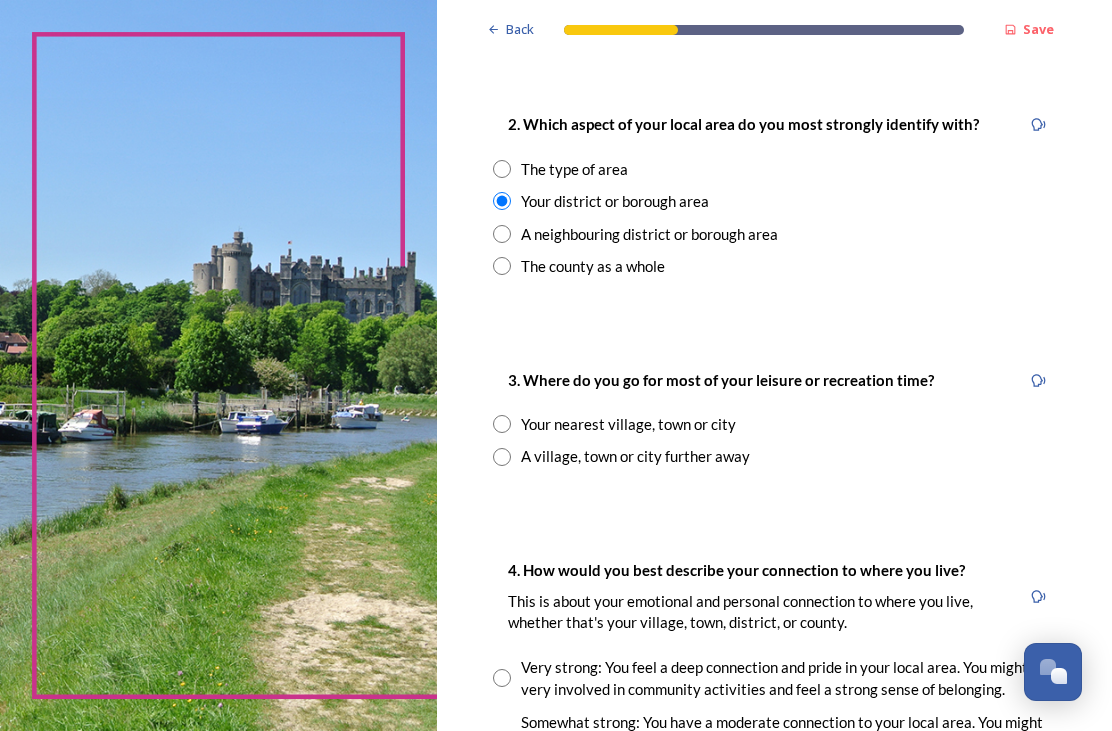 click at bounding box center [502, 266] 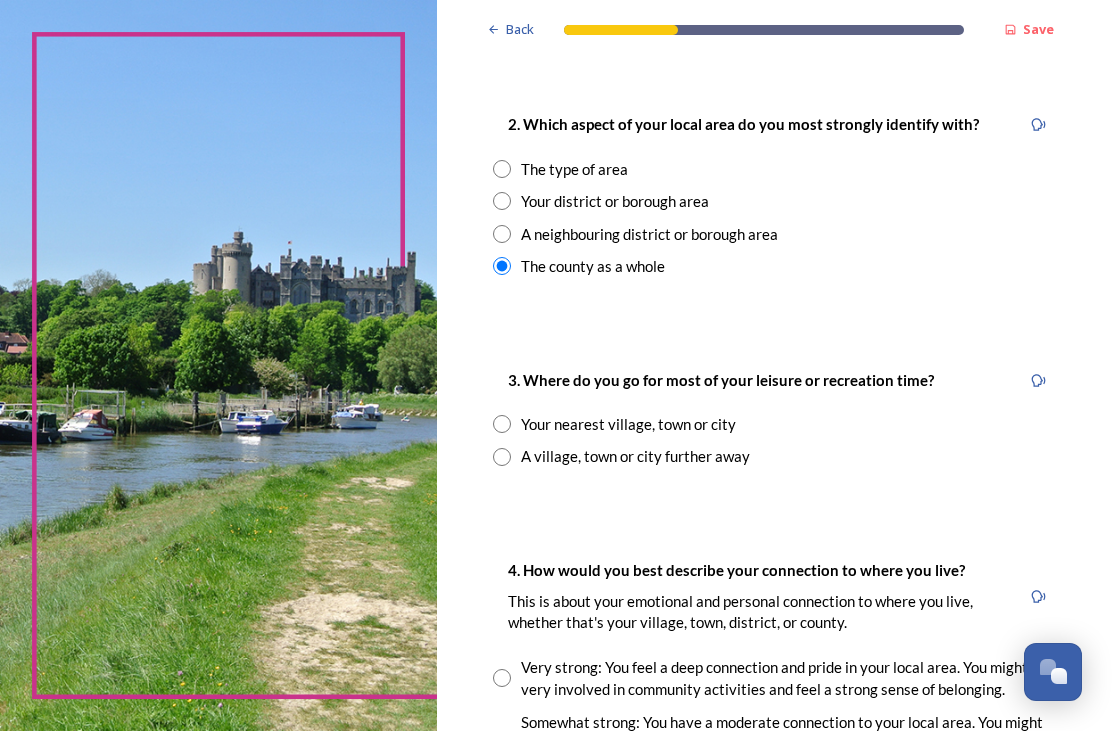 click at bounding box center (502, 234) 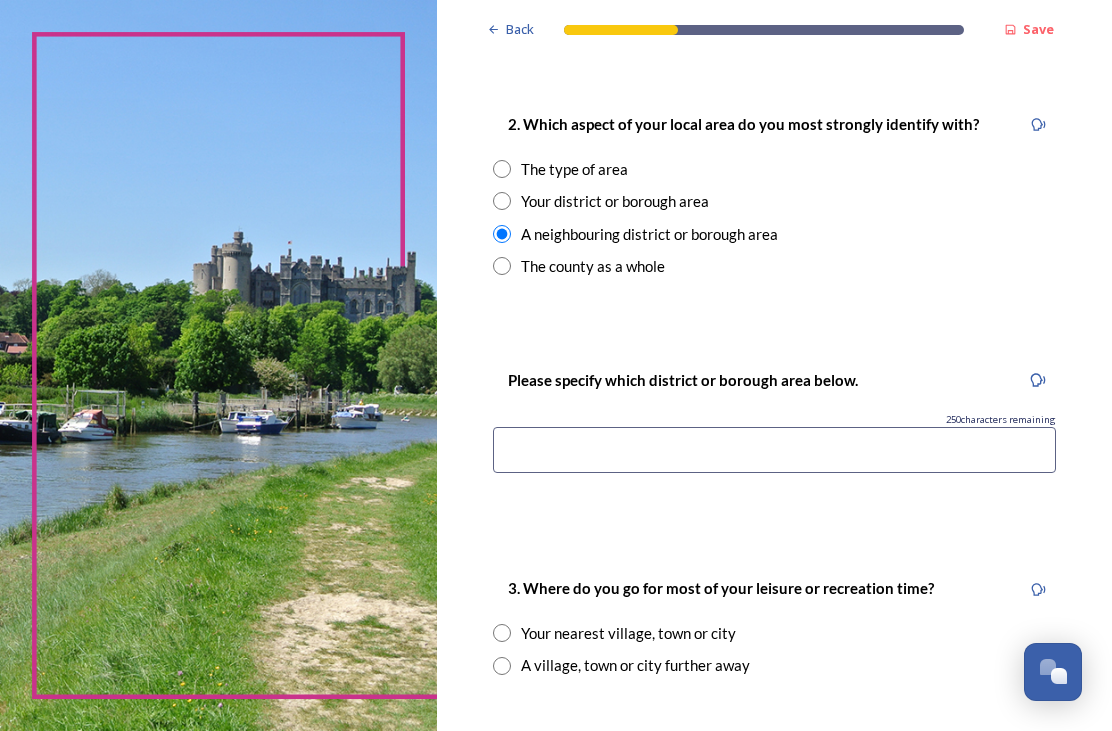 click on "The type of area" at bounding box center [774, 169] 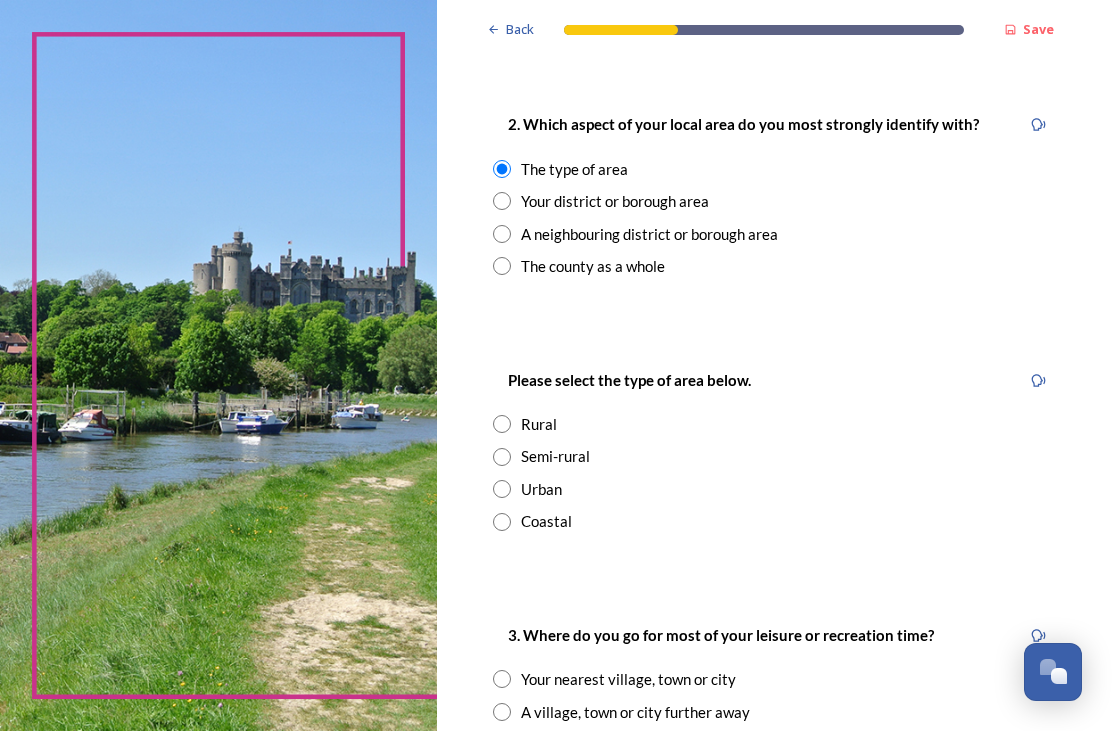 click at bounding box center [502, 201] 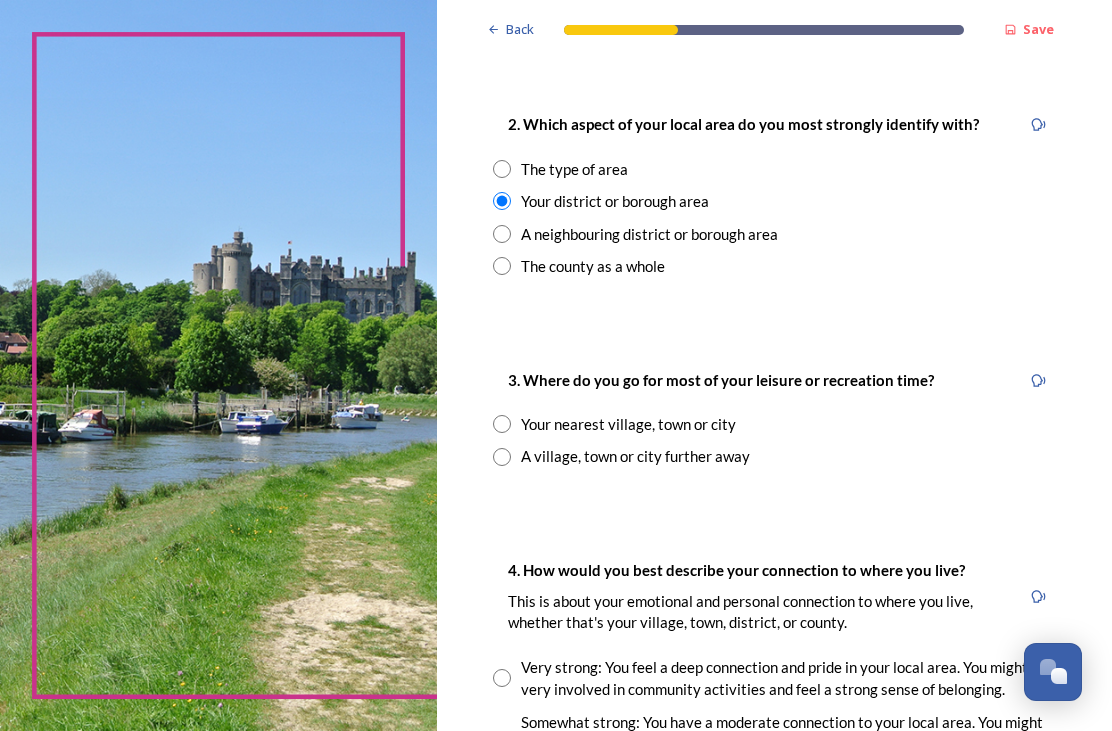 click at bounding box center [502, 457] 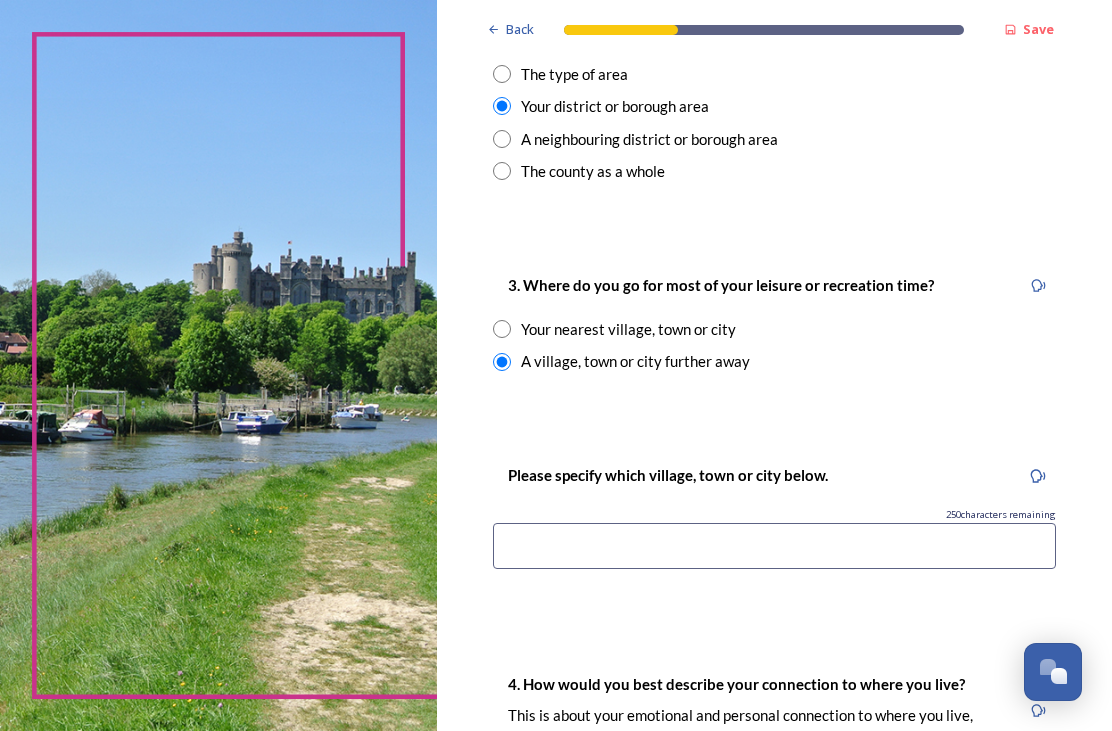 scroll, scrollTop: 929, scrollLeft: 0, axis: vertical 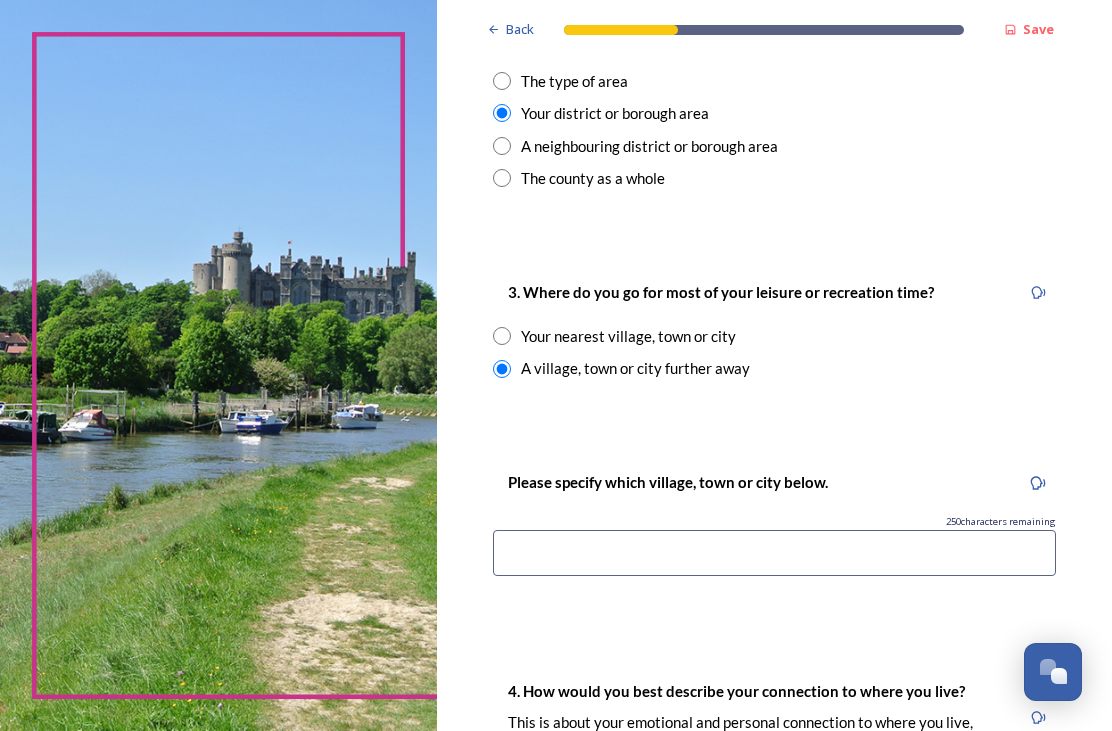 click at bounding box center [502, 336] 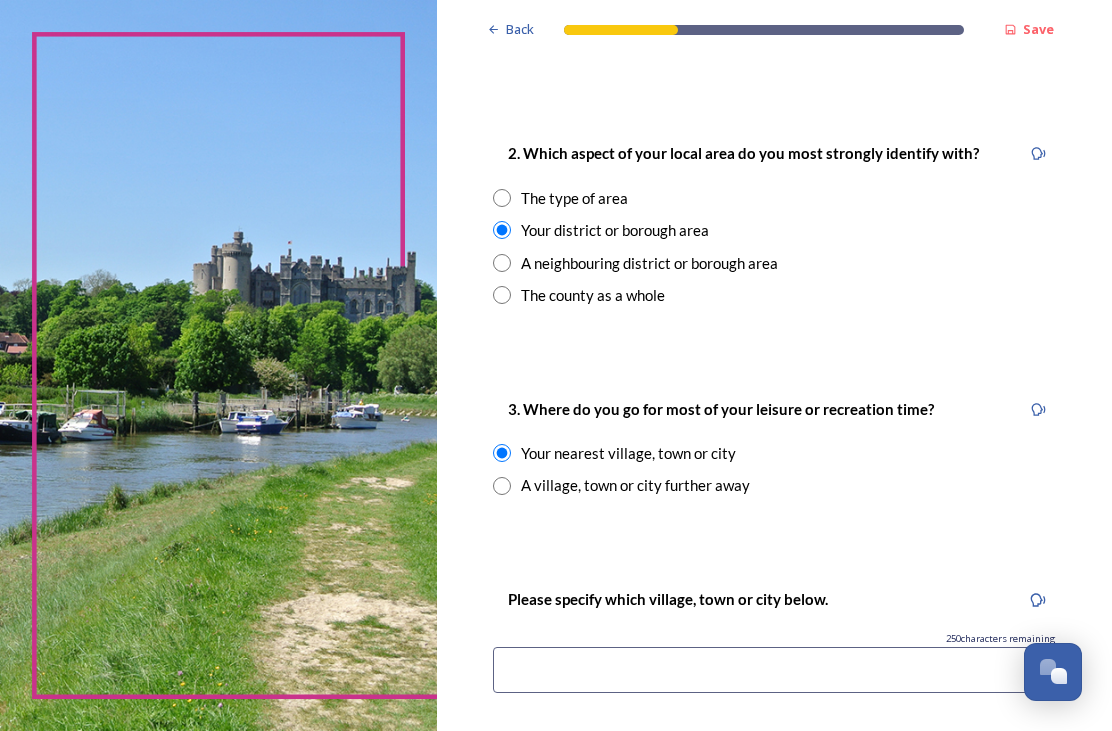 scroll, scrollTop: 810, scrollLeft: 0, axis: vertical 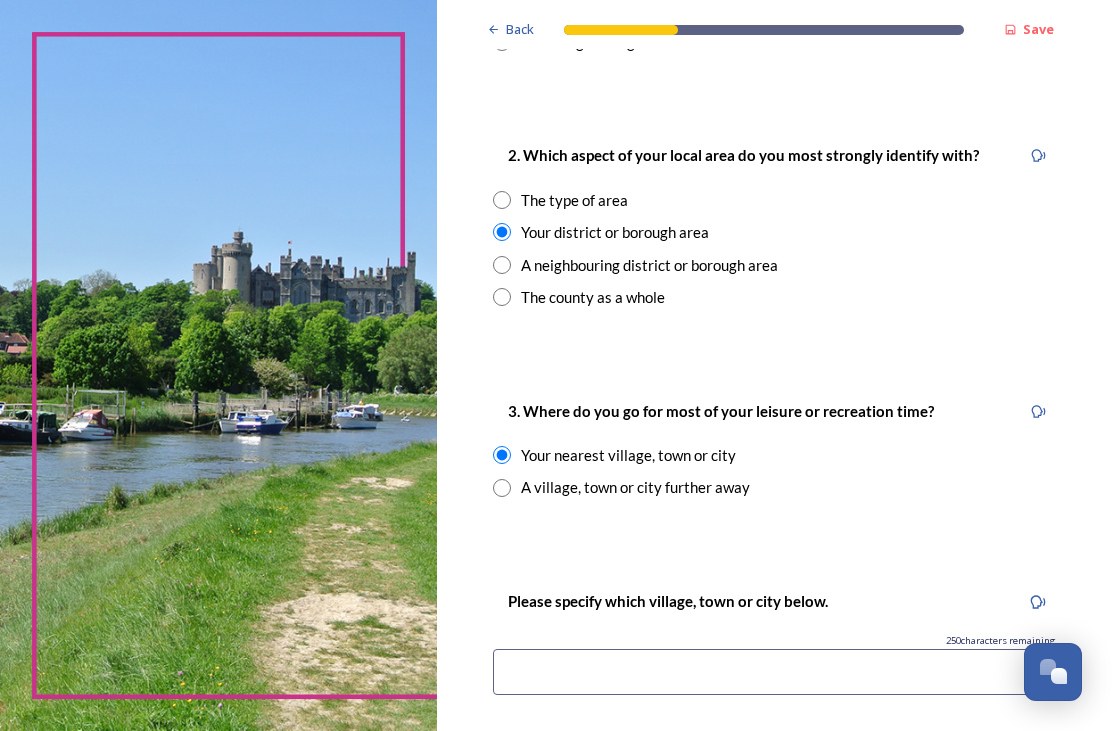 click on "The type of area" at bounding box center (774, 200) 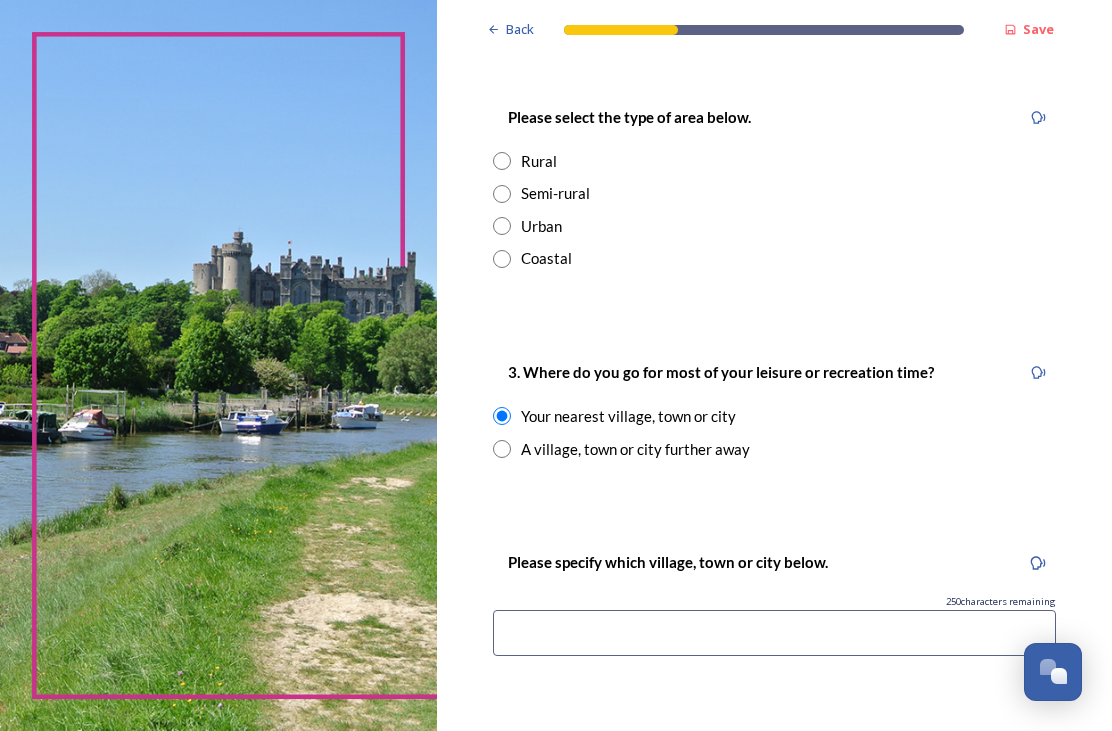 scroll, scrollTop: 1086, scrollLeft: 0, axis: vertical 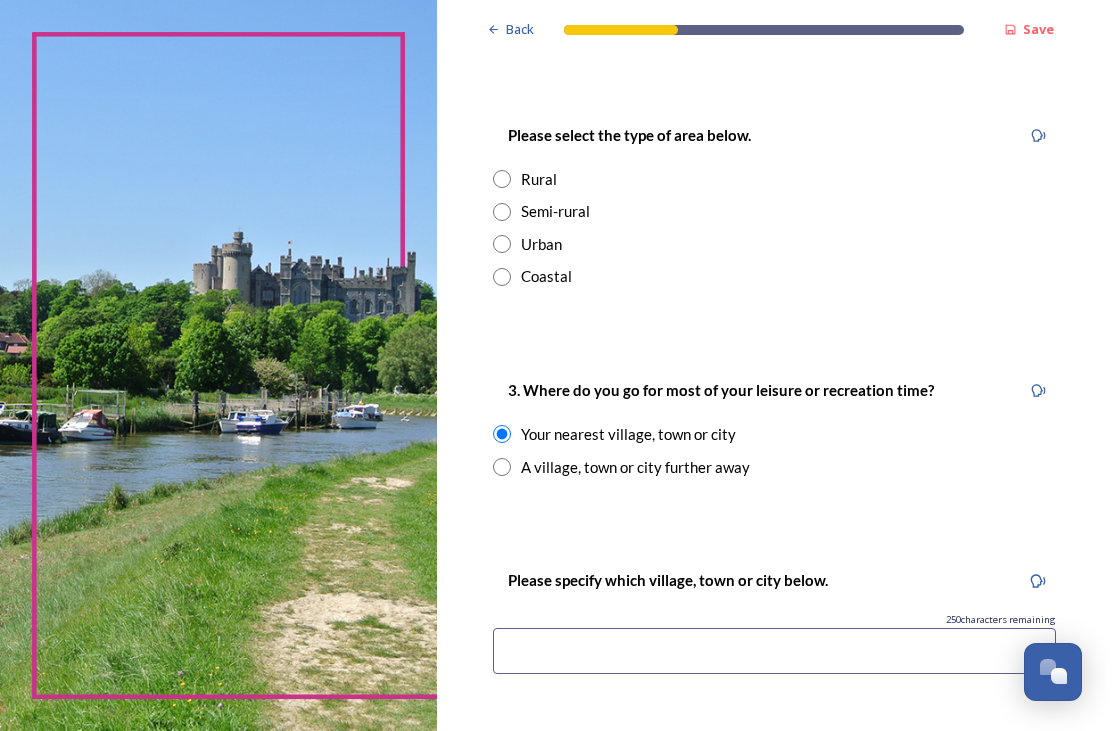 click on "Coastal" at bounding box center [774, 276] 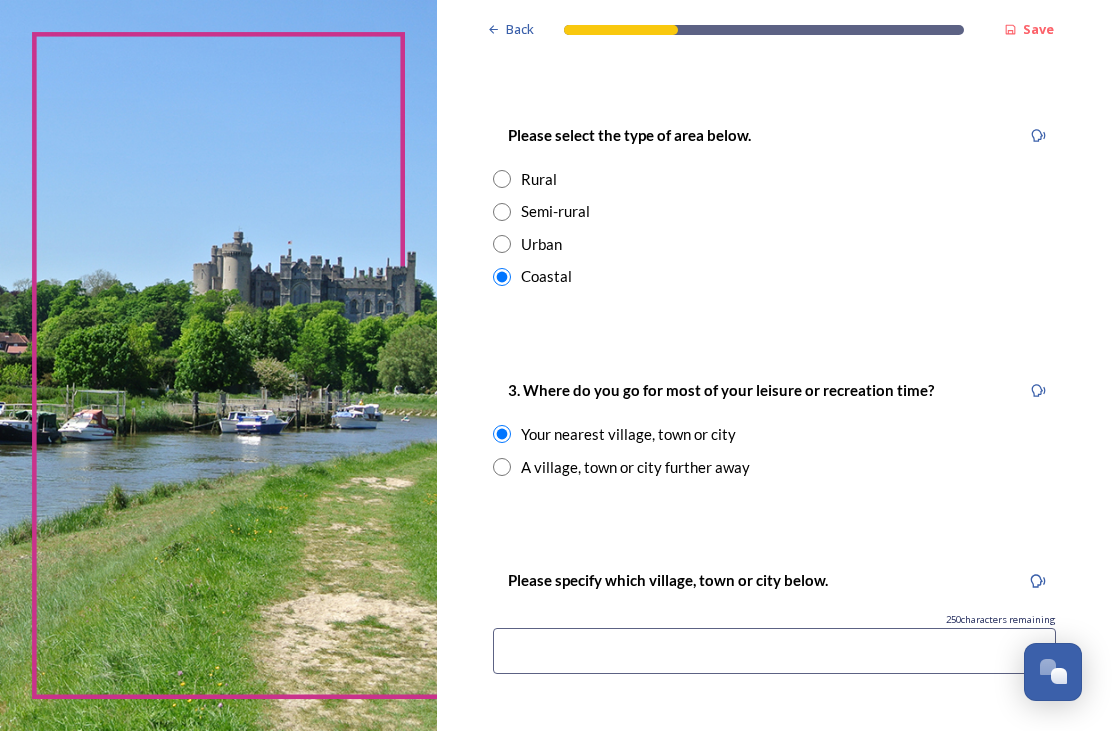 click at bounding box center (502, 467) 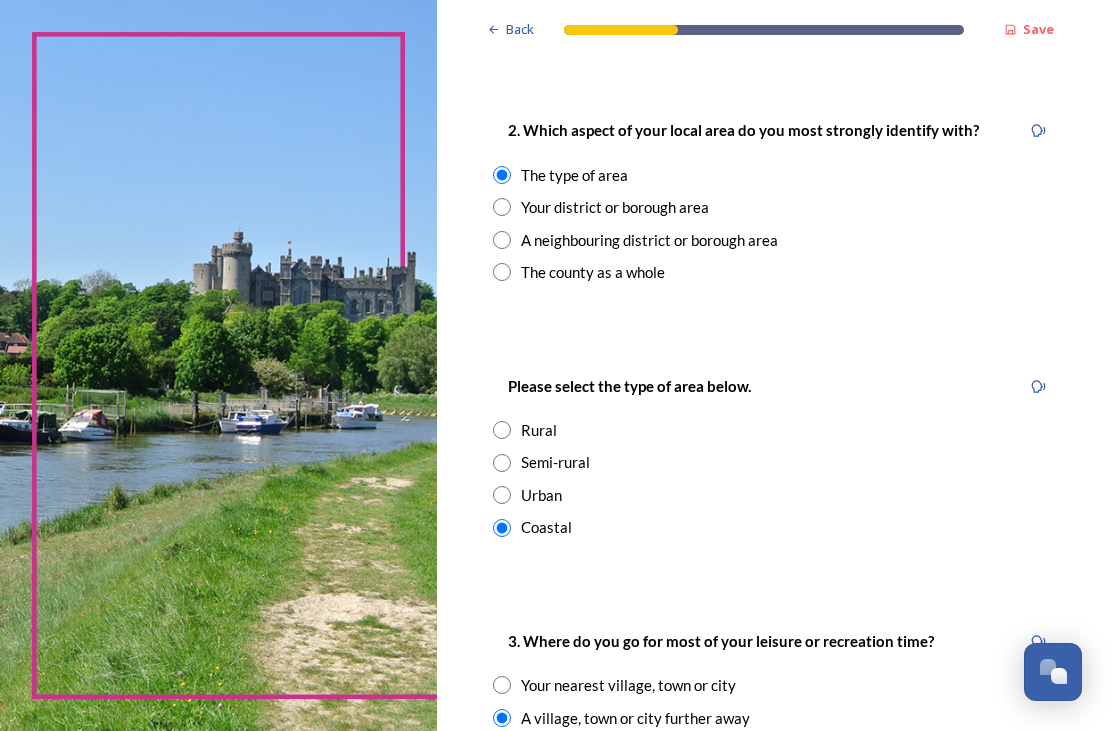 scroll, scrollTop: 835, scrollLeft: 0, axis: vertical 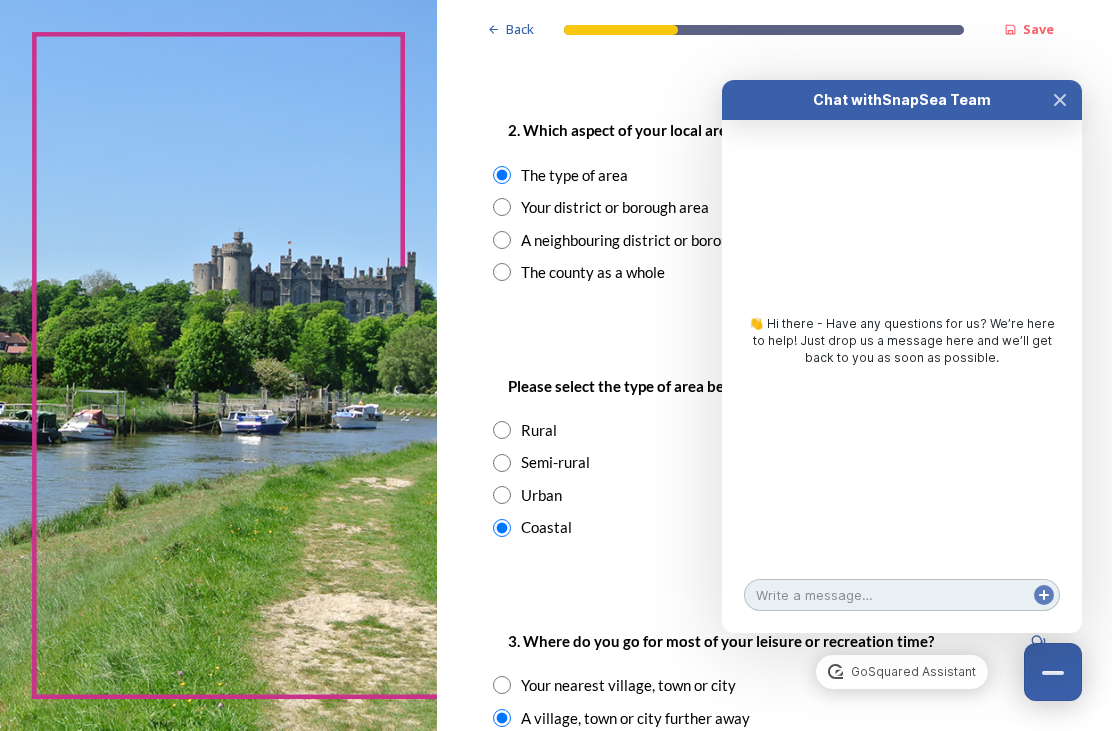 click at bounding box center (902, 595) 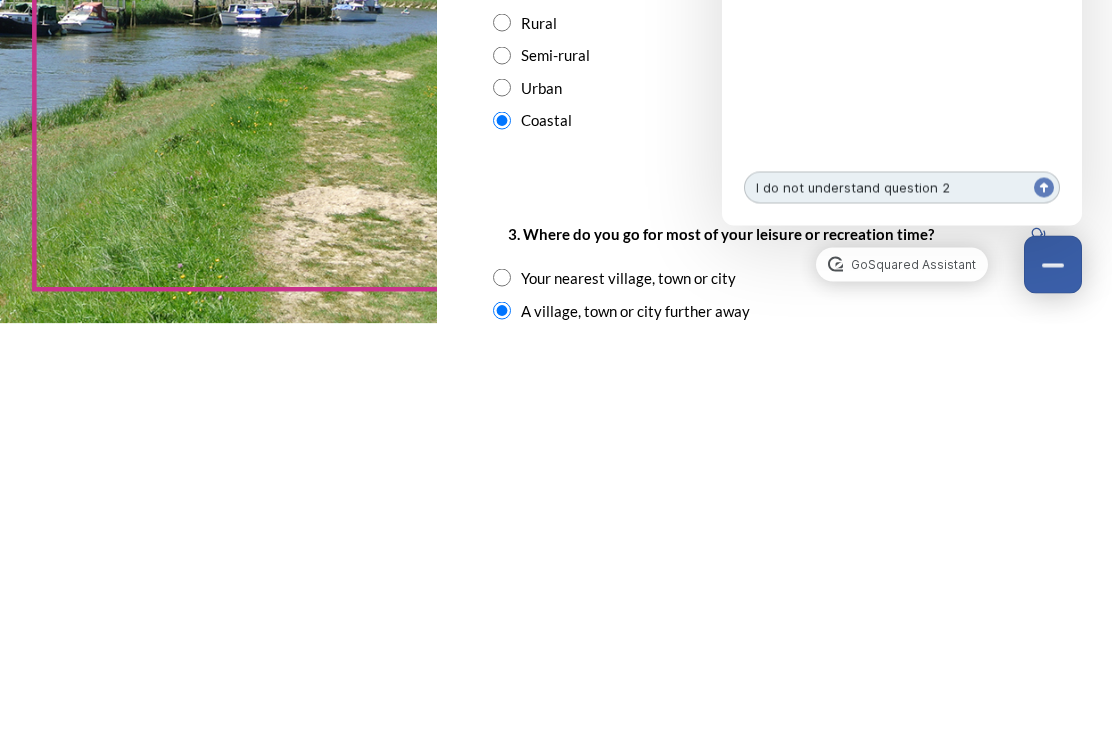 type on "I do not understand question 2" 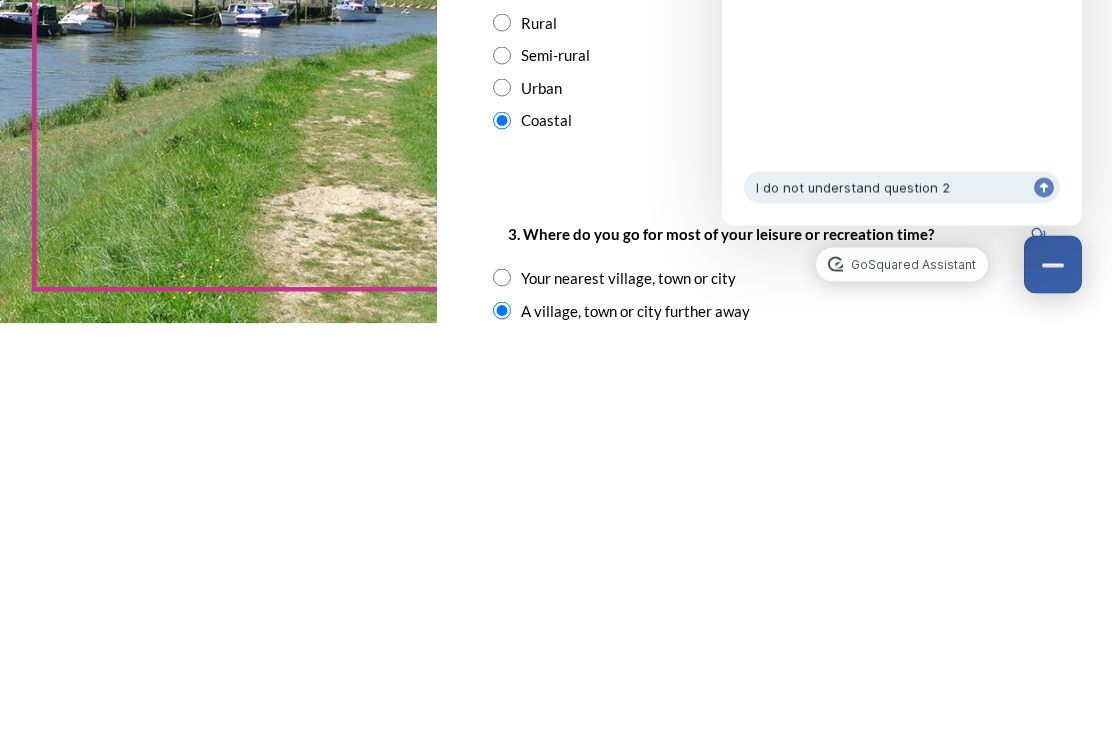 click 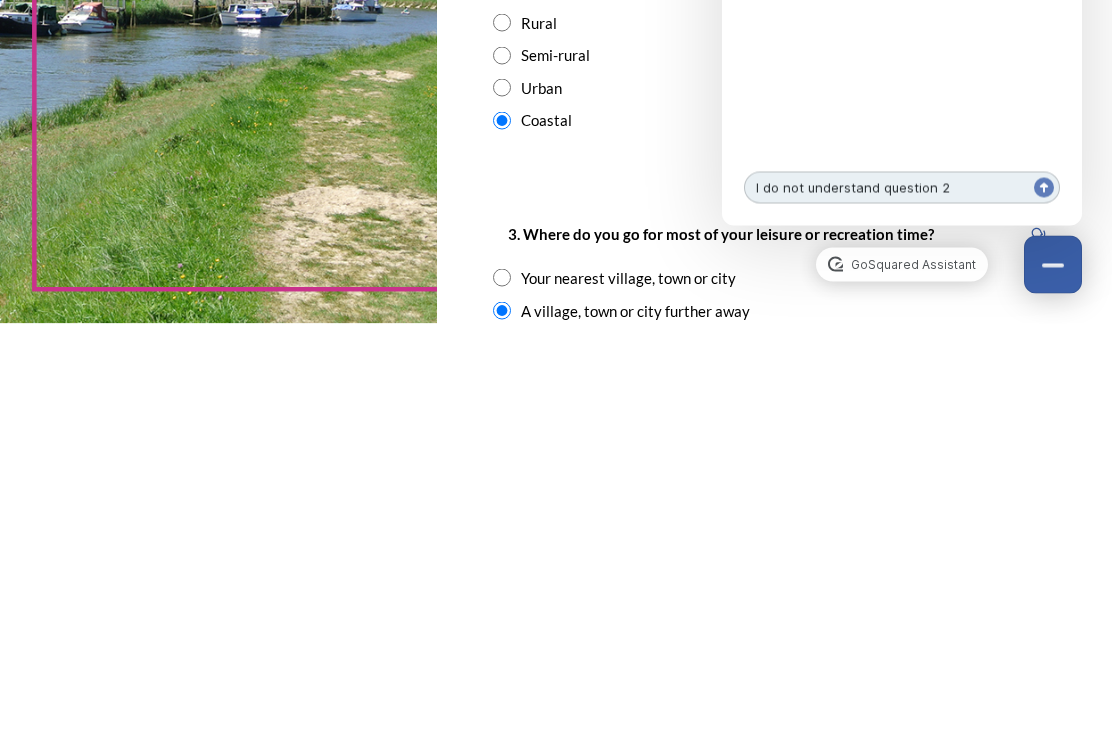 type 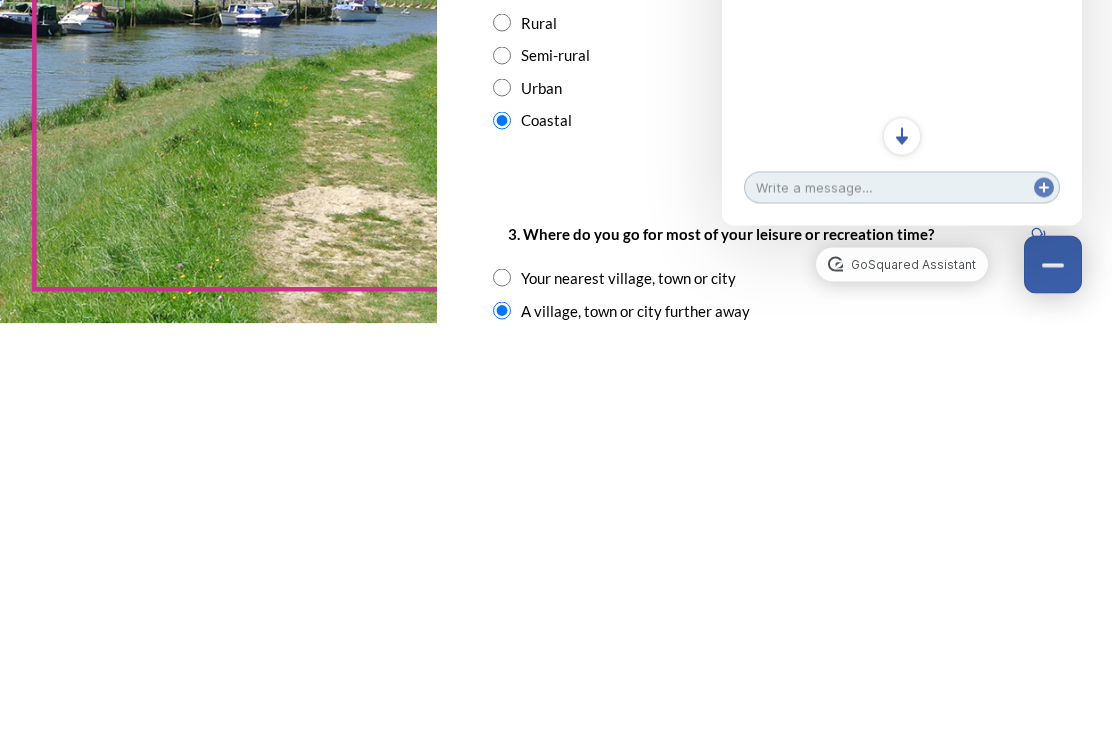 scroll, scrollTop: 6, scrollLeft: 0, axis: vertical 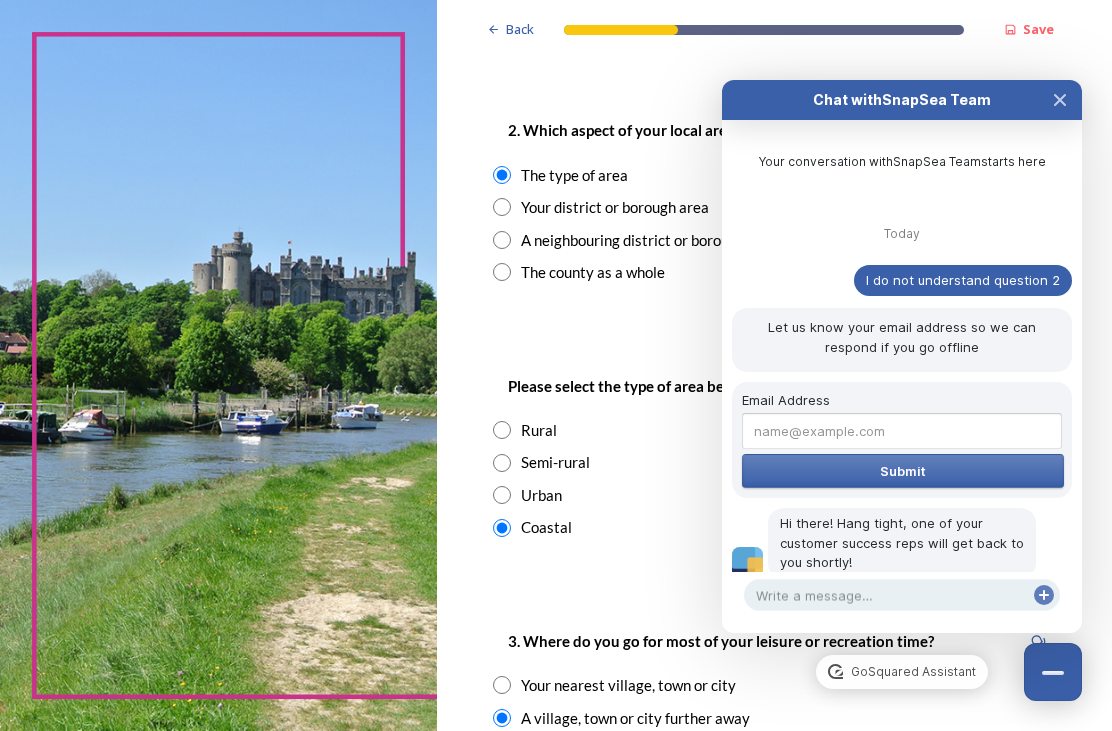 click on "Email Address" at bounding box center [902, 431] 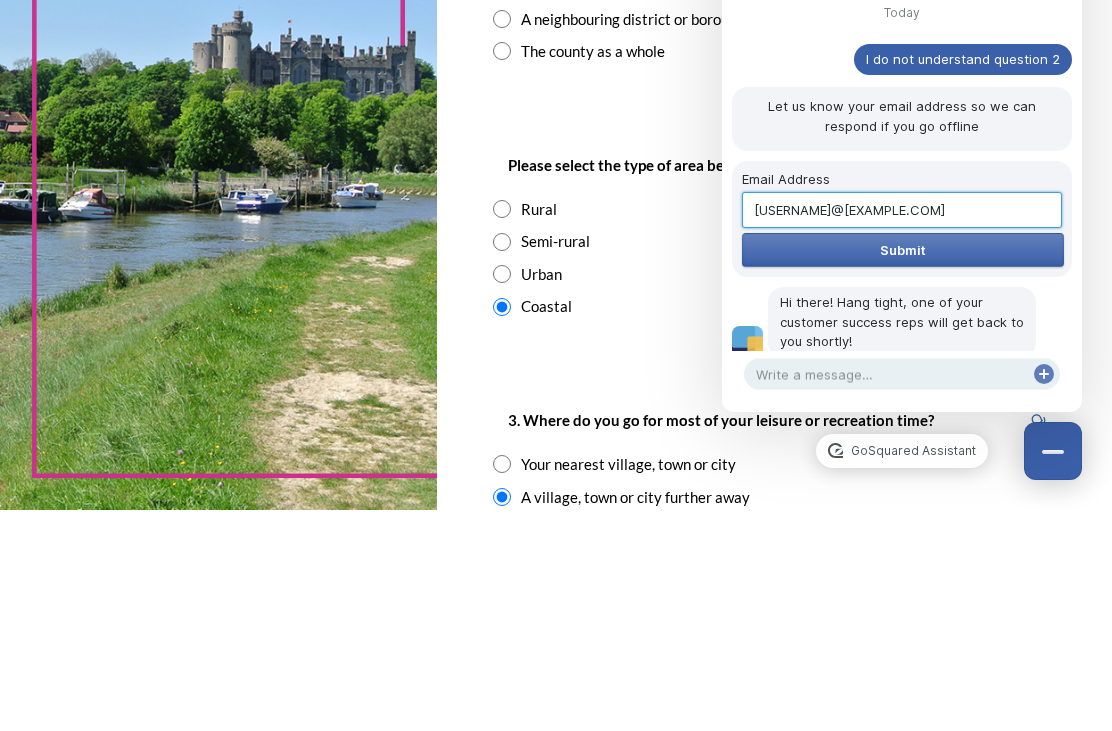 type on "tmharrison@example.com" 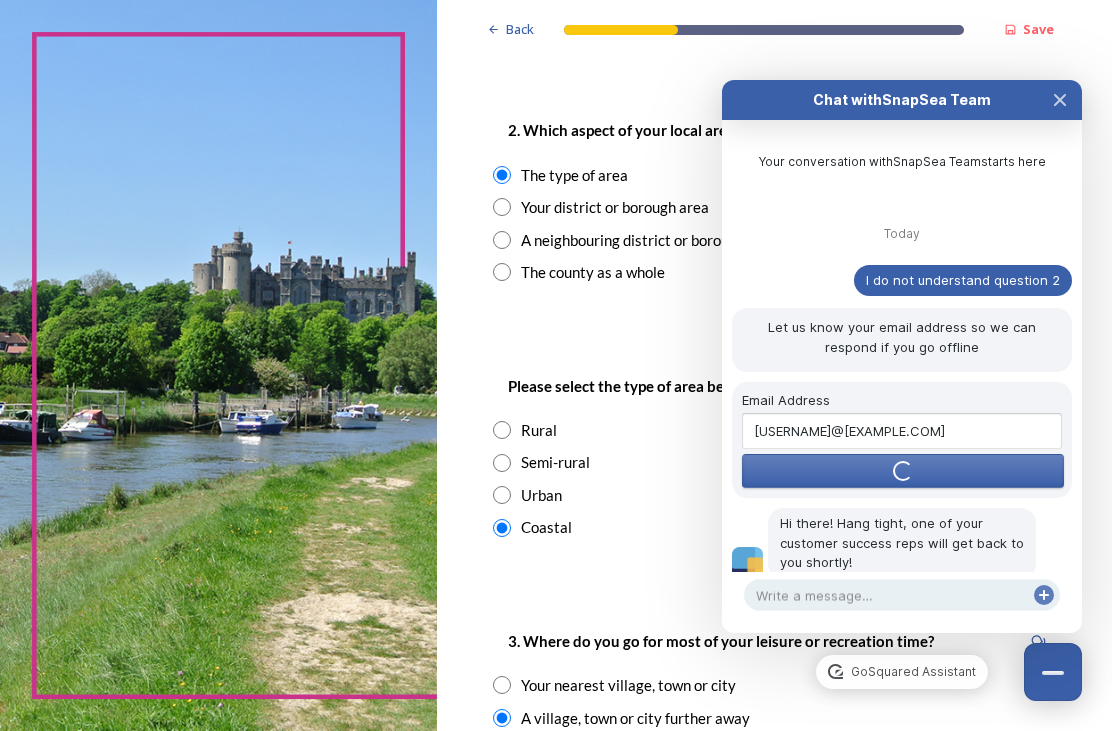 scroll, scrollTop: 0, scrollLeft: 0, axis: both 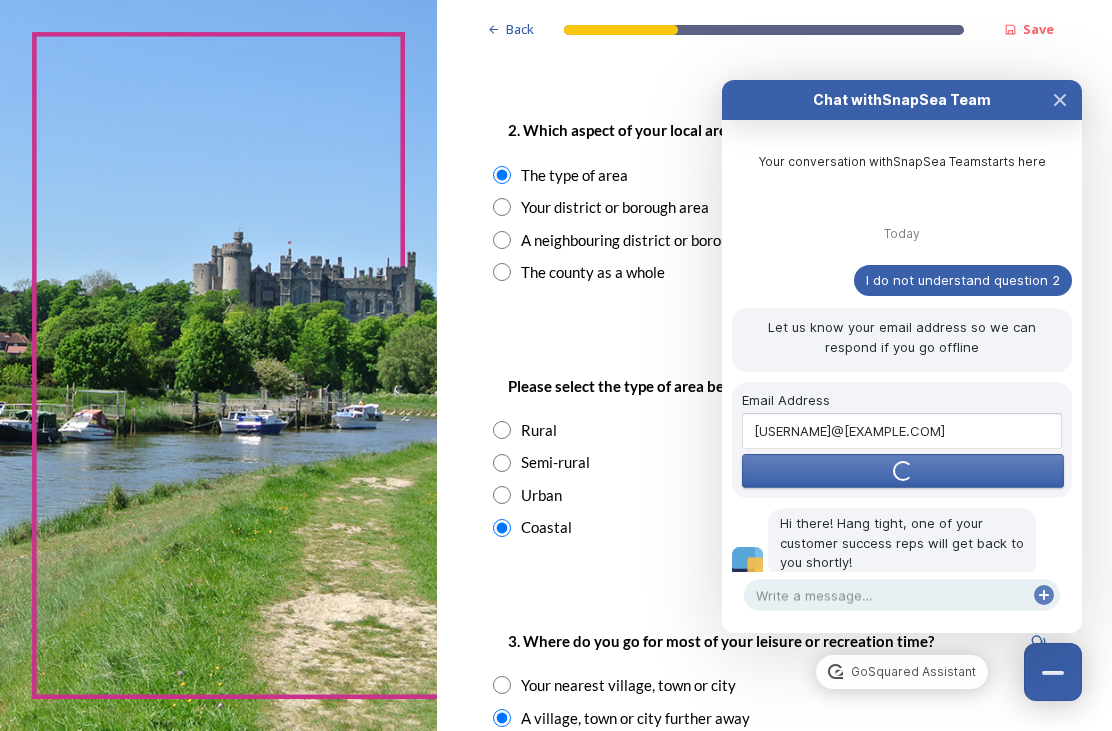 click at bounding box center [1060, 100] 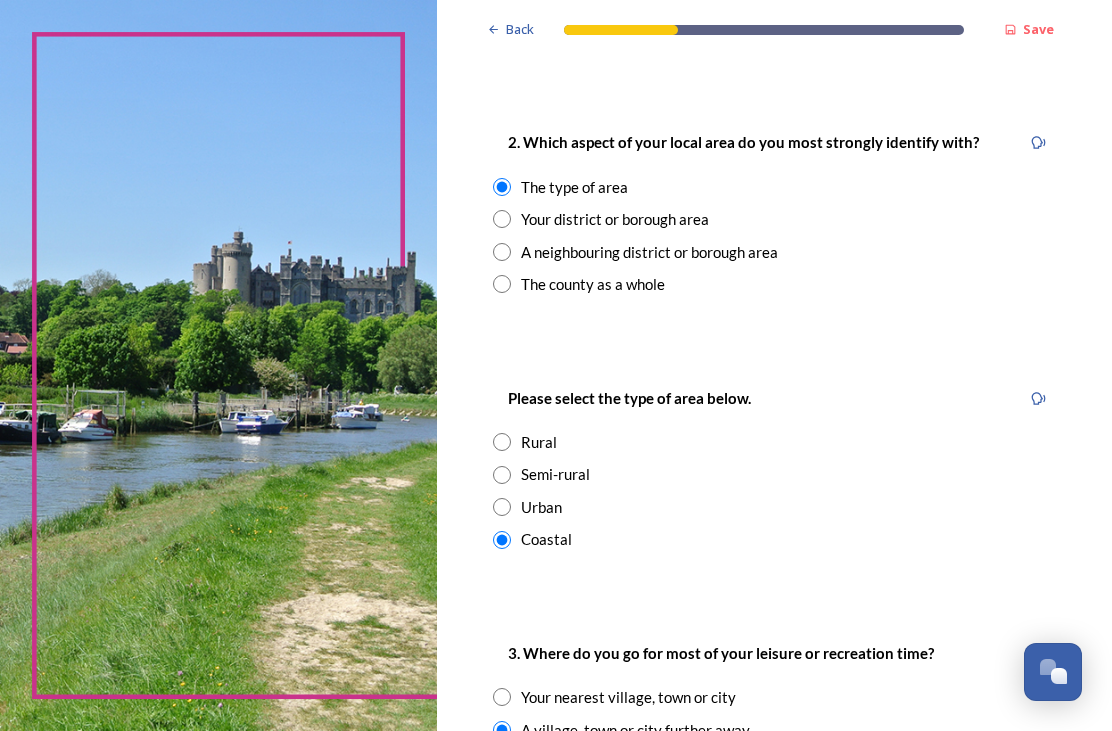scroll, scrollTop: 823, scrollLeft: 0, axis: vertical 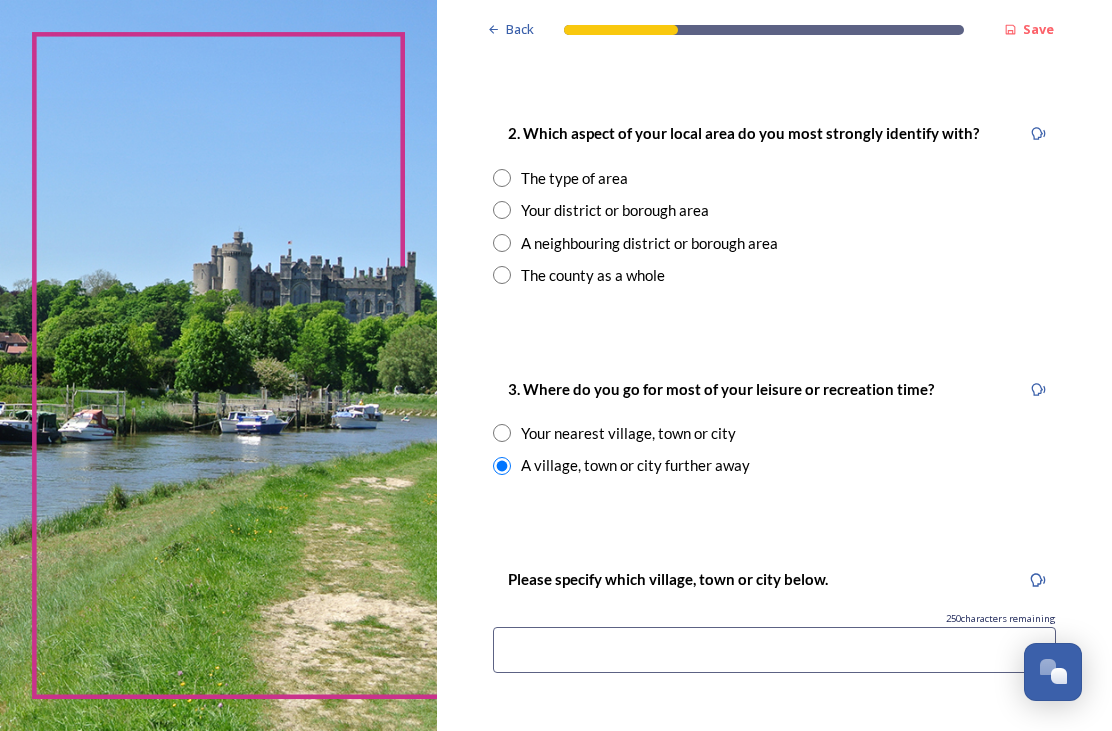 click at bounding box center (502, 466) 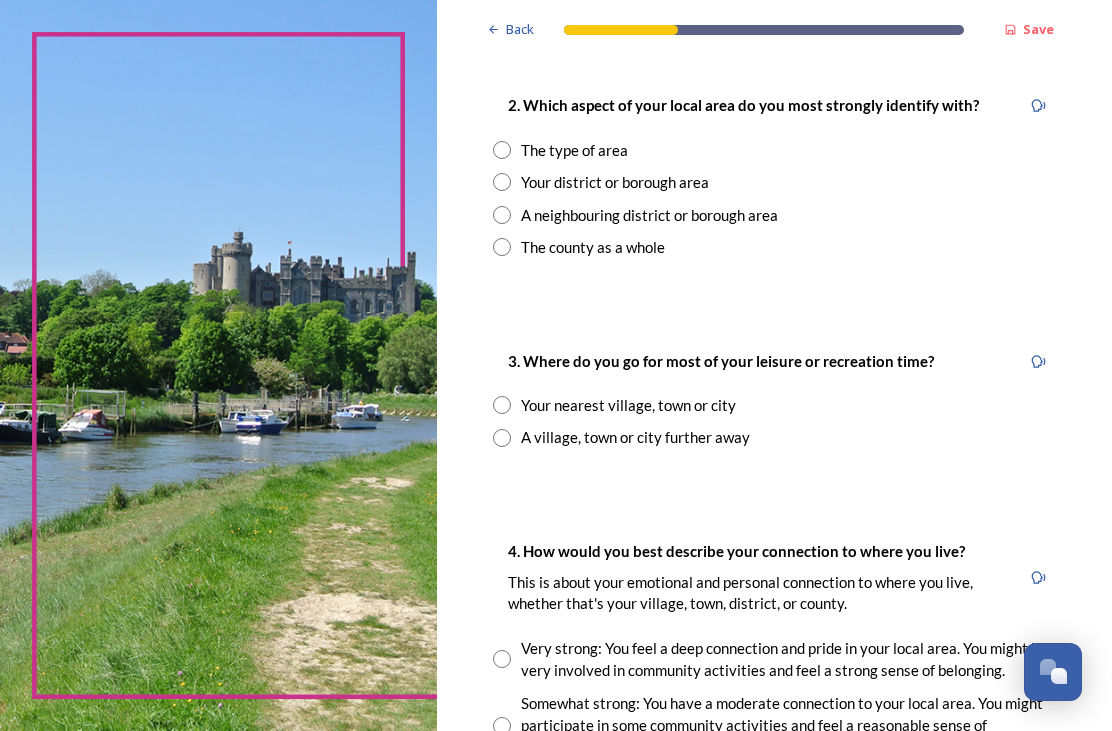scroll, scrollTop: 859, scrollLeft: 0, axis: vertical 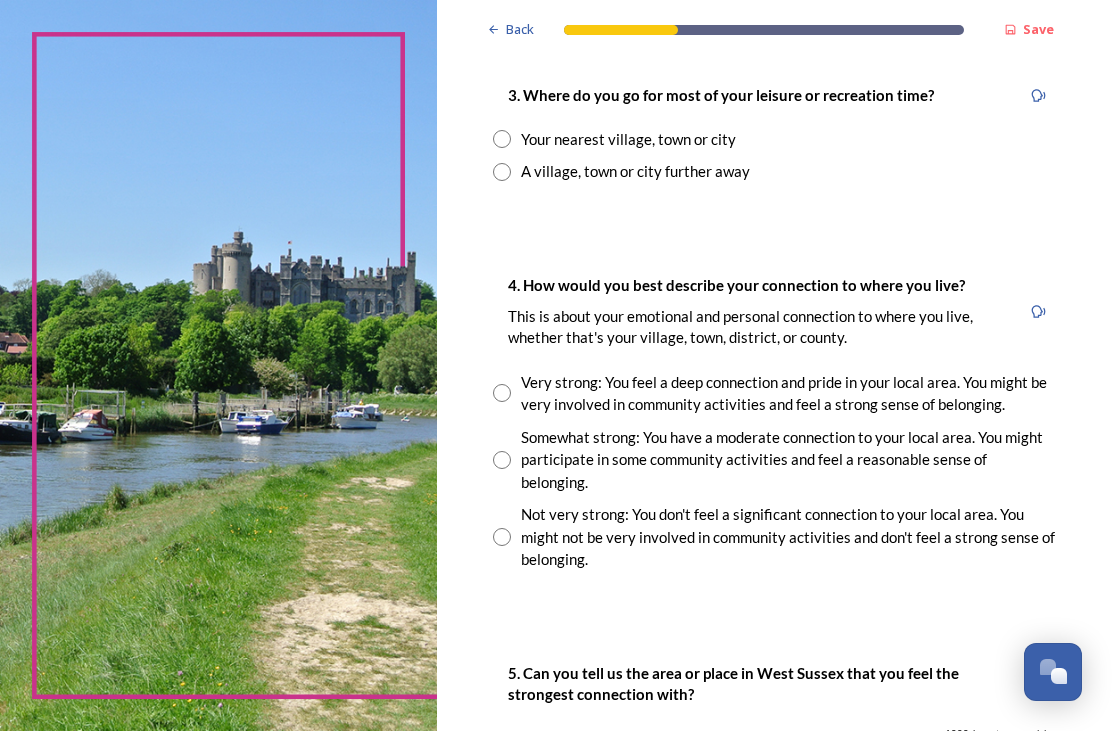 click at bounding box center [1053, 670] 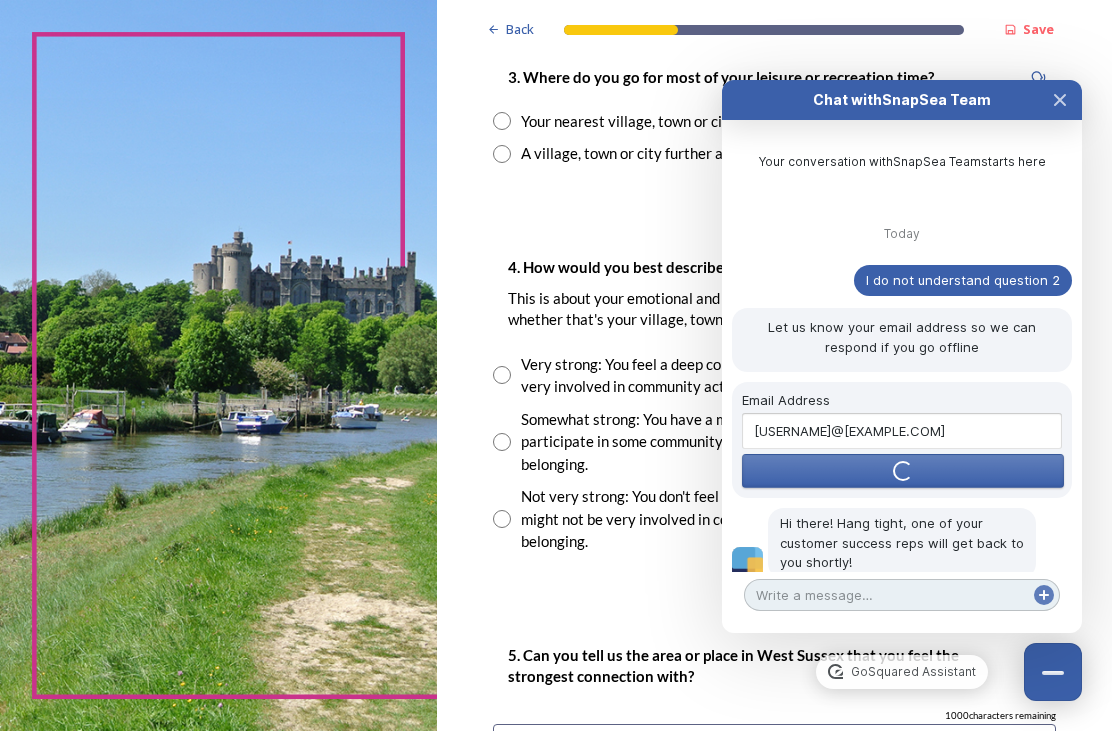 scroll, scrollTop: 1144, scrollLeft: 0, axis: vertical 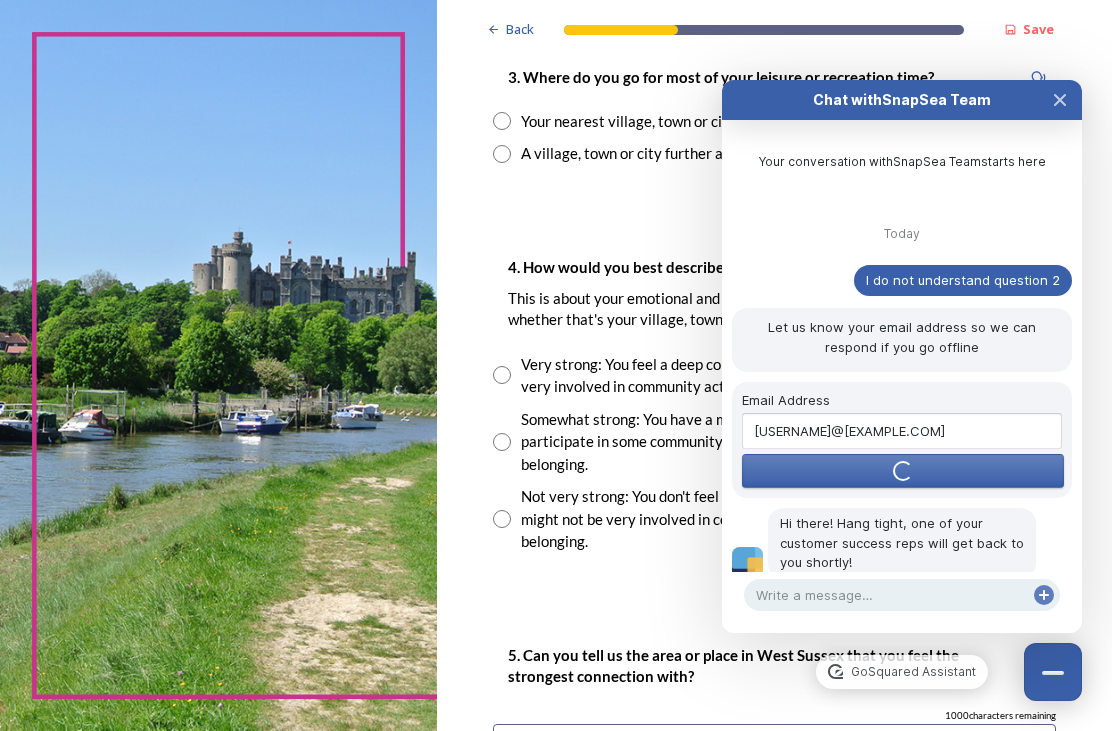 click at bounding box center [1060, 100] 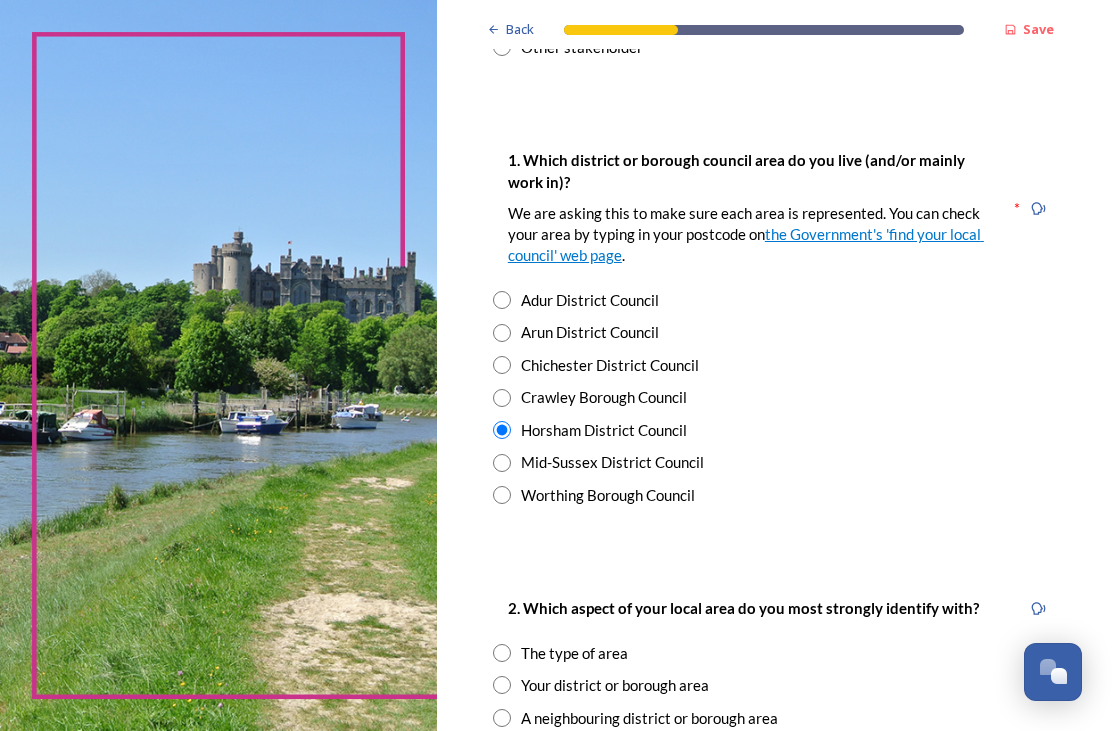 scroll, scrollTop: 367, scrollLeft: 0, axis: vertical 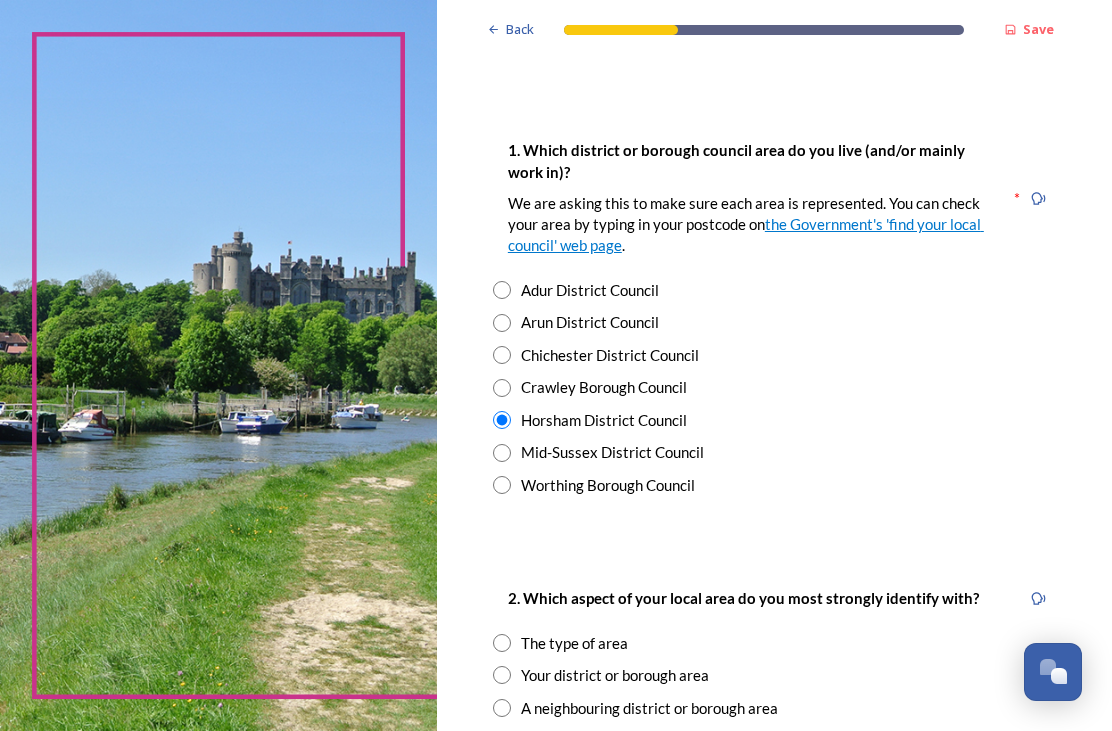 click on "Save" at bounding box center [1038, 29] 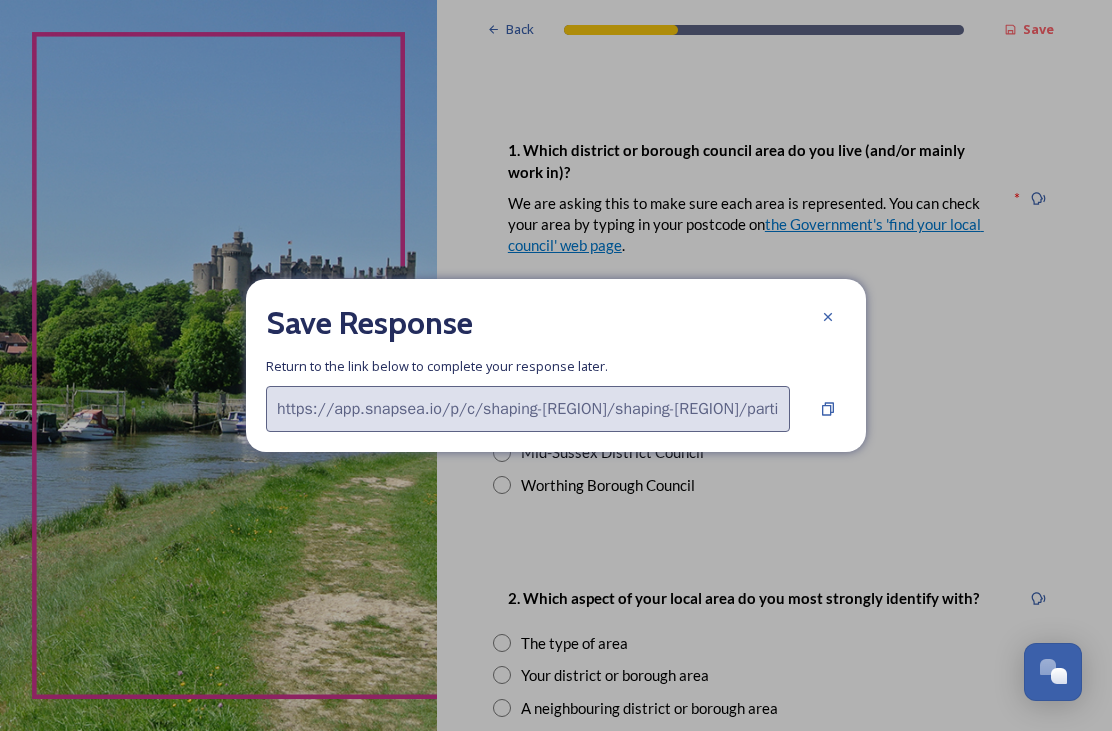 click at bounding box center [828, 409] 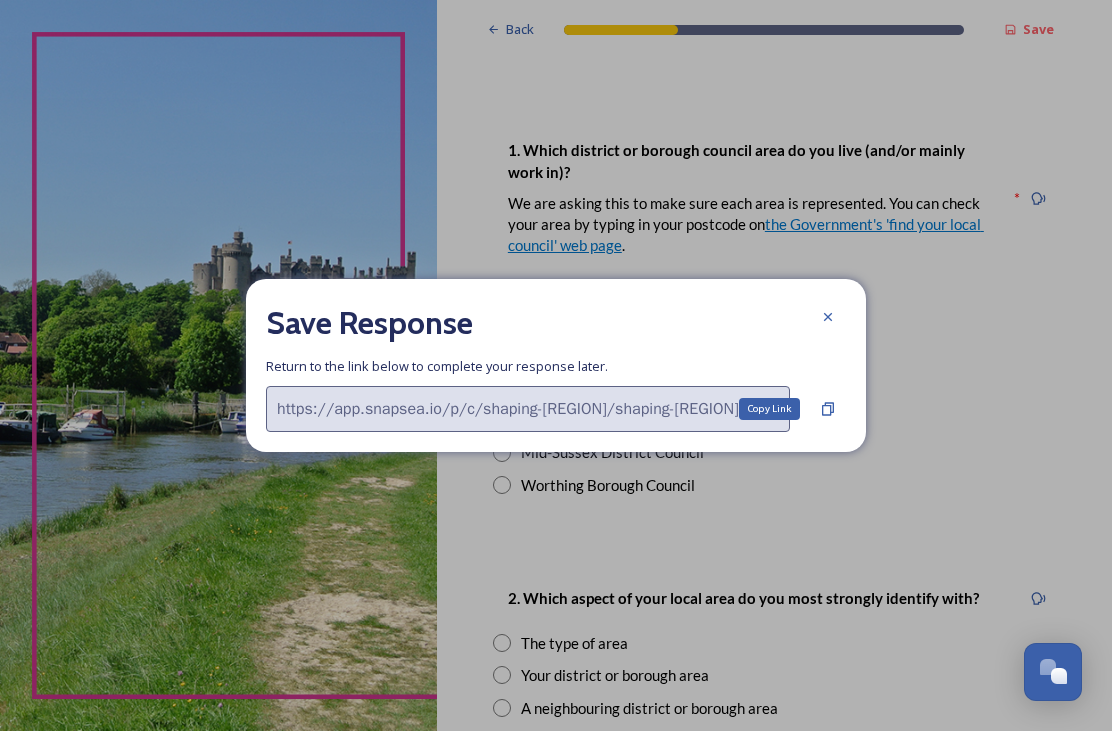 click on "Copy Link" at bounding box center (769, 409) 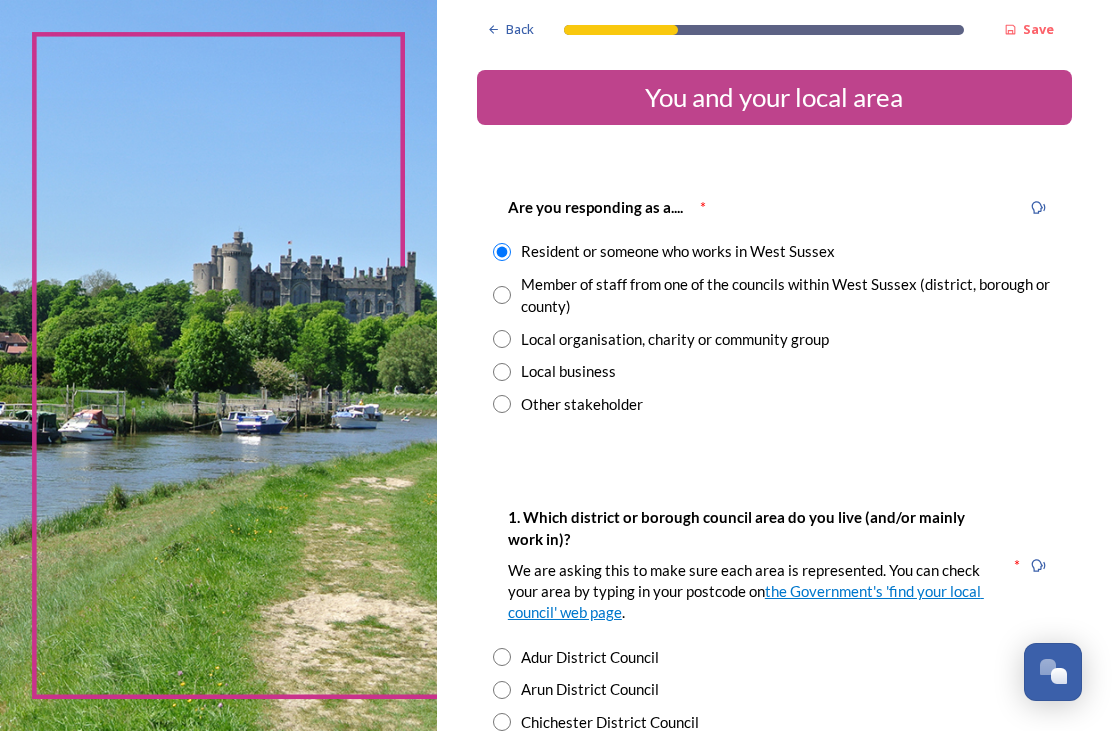 scroll, scrollTop: 0, scrollLeft: 0, axis: both 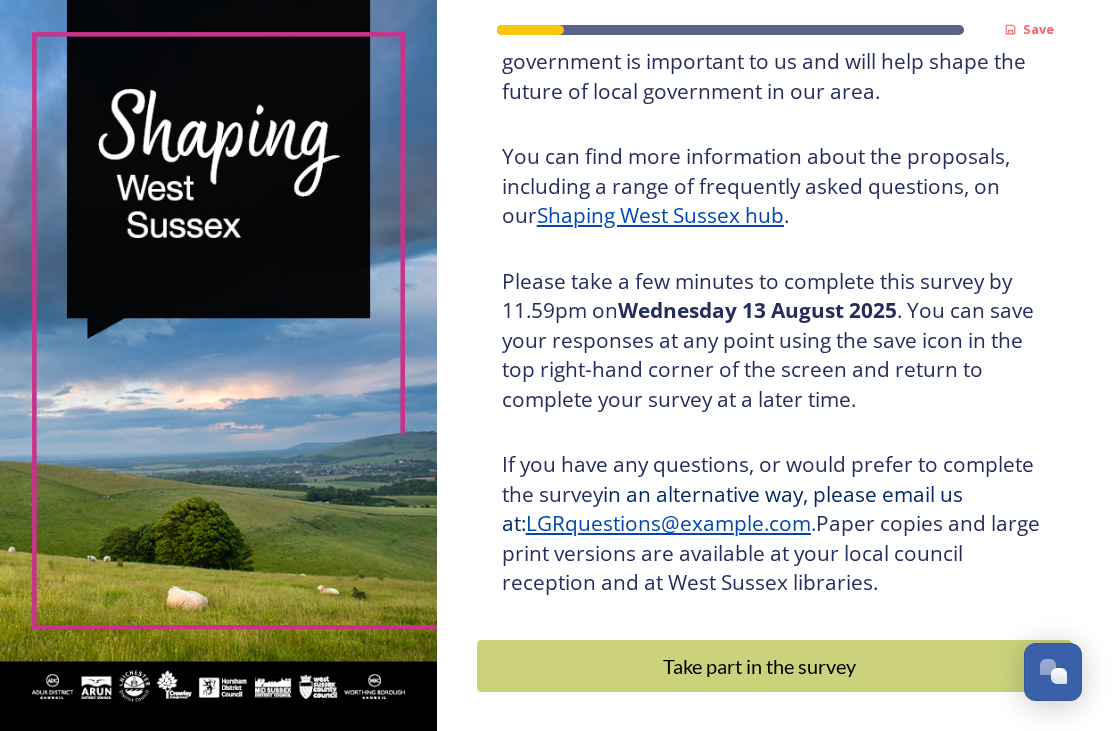 click on "Take part in the survey" at bounding box center (760, 666) 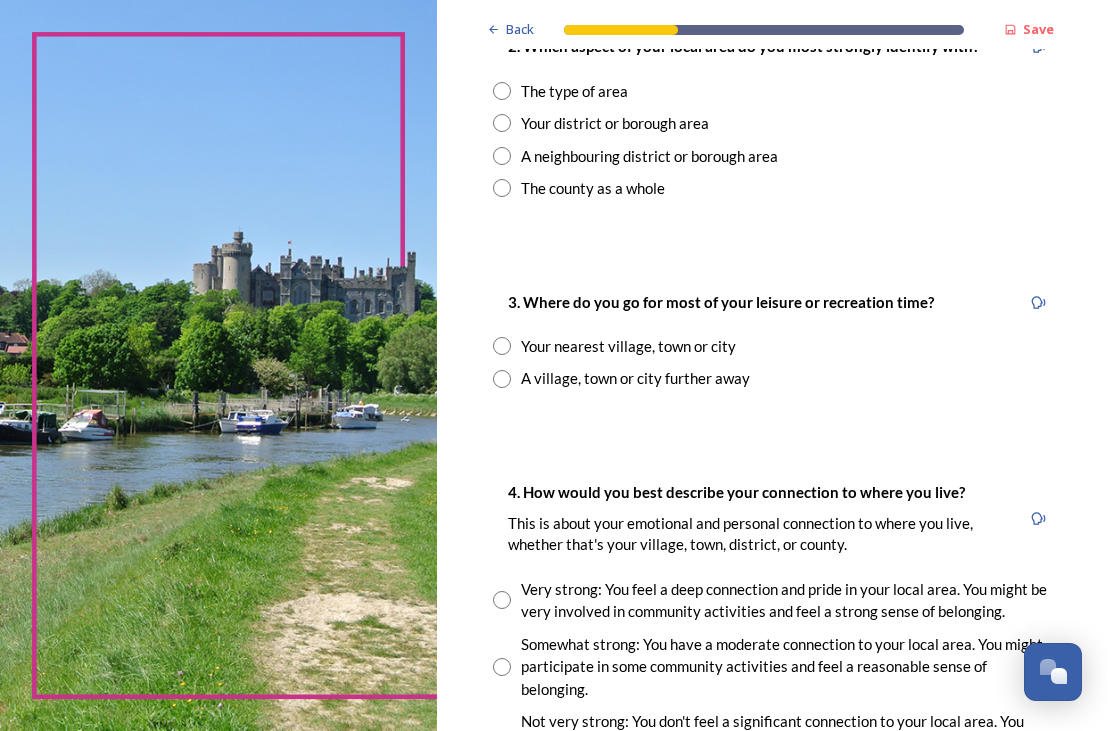 scroll, scrollTop: 919, scrollLeft: 0, axis: vertical 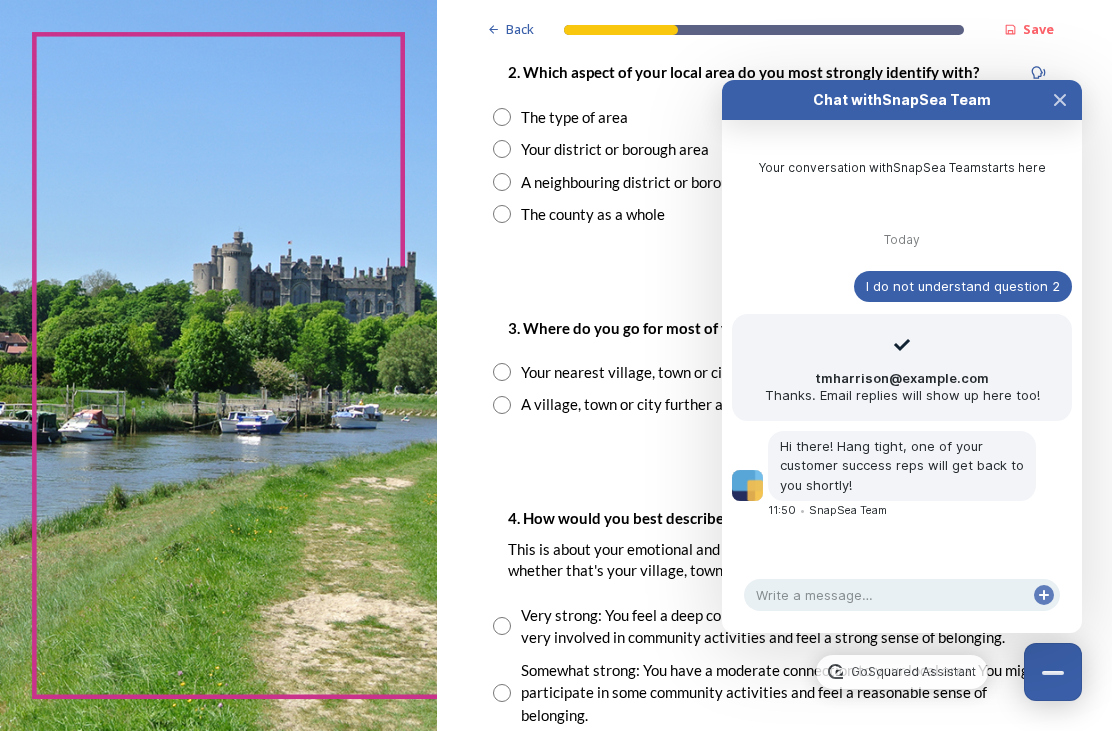 click at bounding box center (1060, 100) 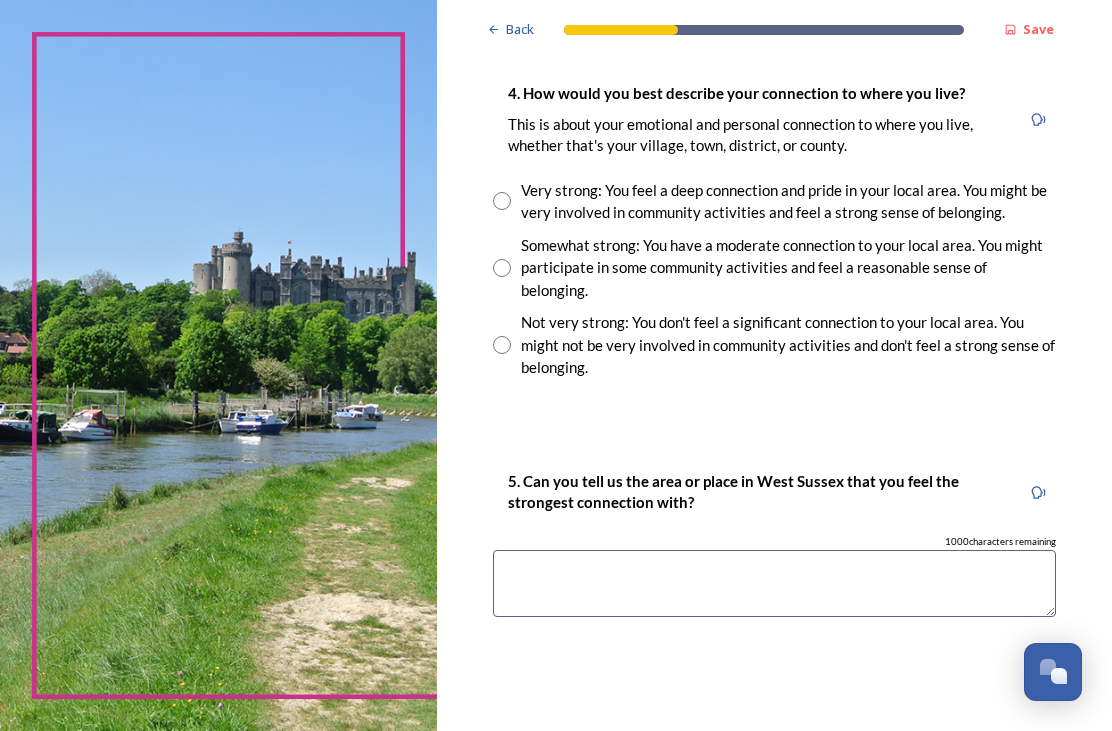 scroll, scrollTop: 1319, scrollLeft: 0, axis: vertical 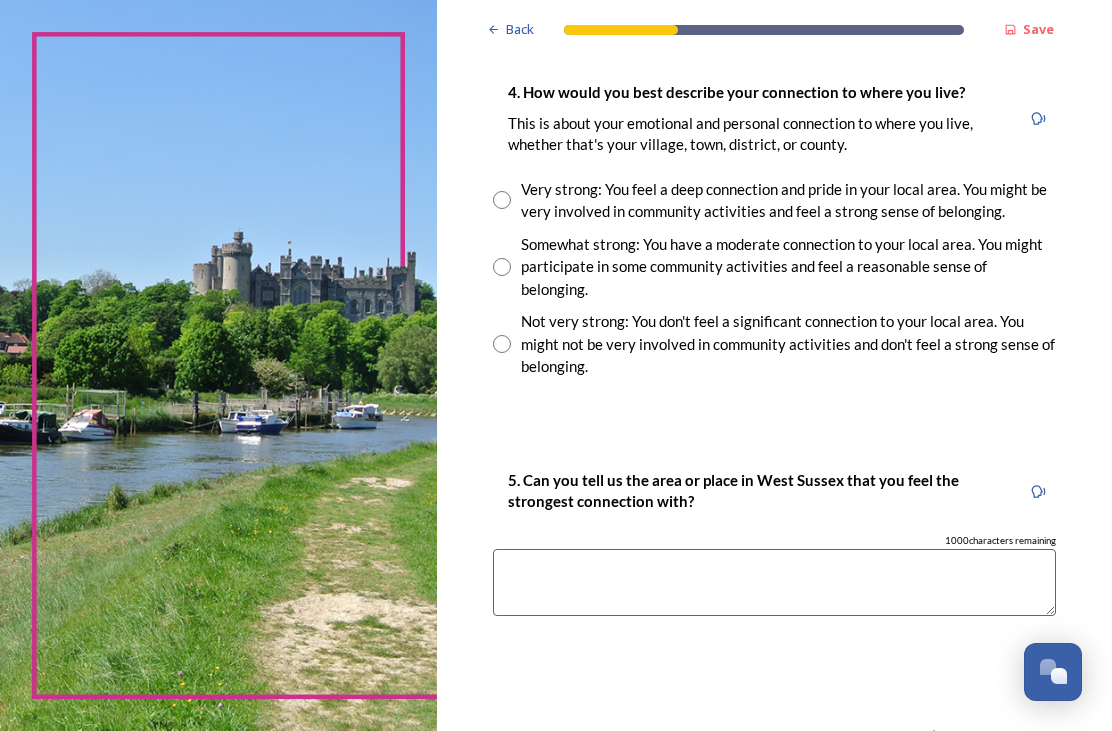 click at bounding box center (1059, 676) 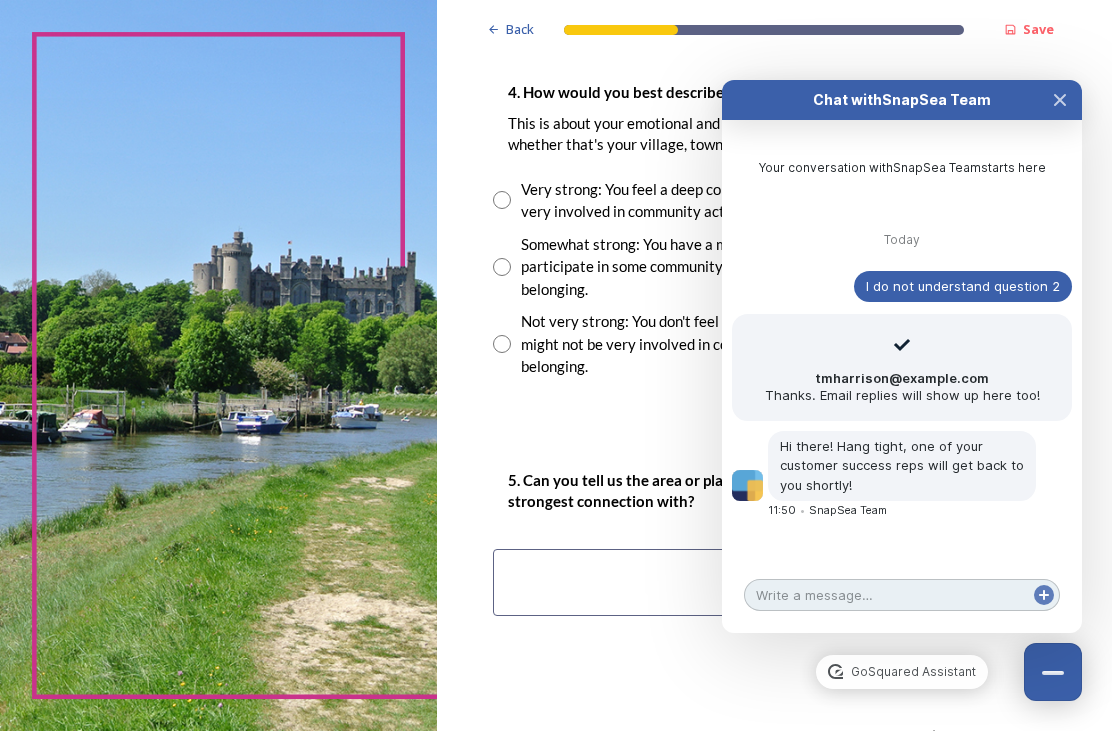click at bounding box center [902, 595] 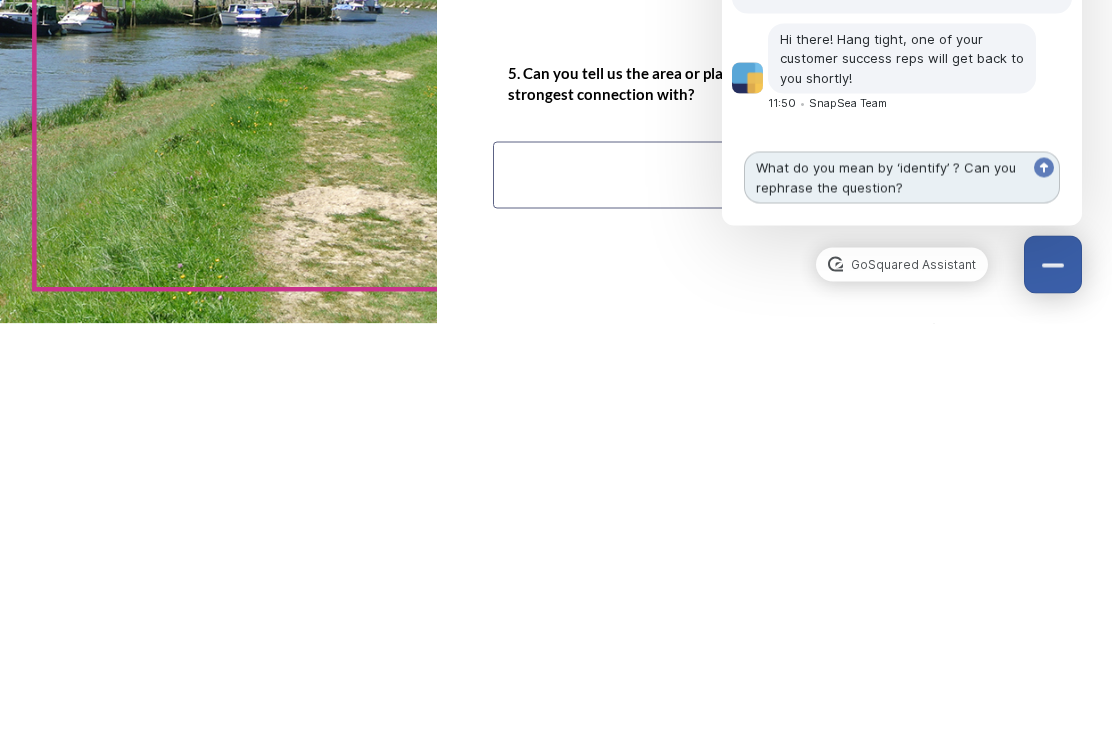 type on "What do you mean by ‘identify’ ? Can you rephrase the question?" 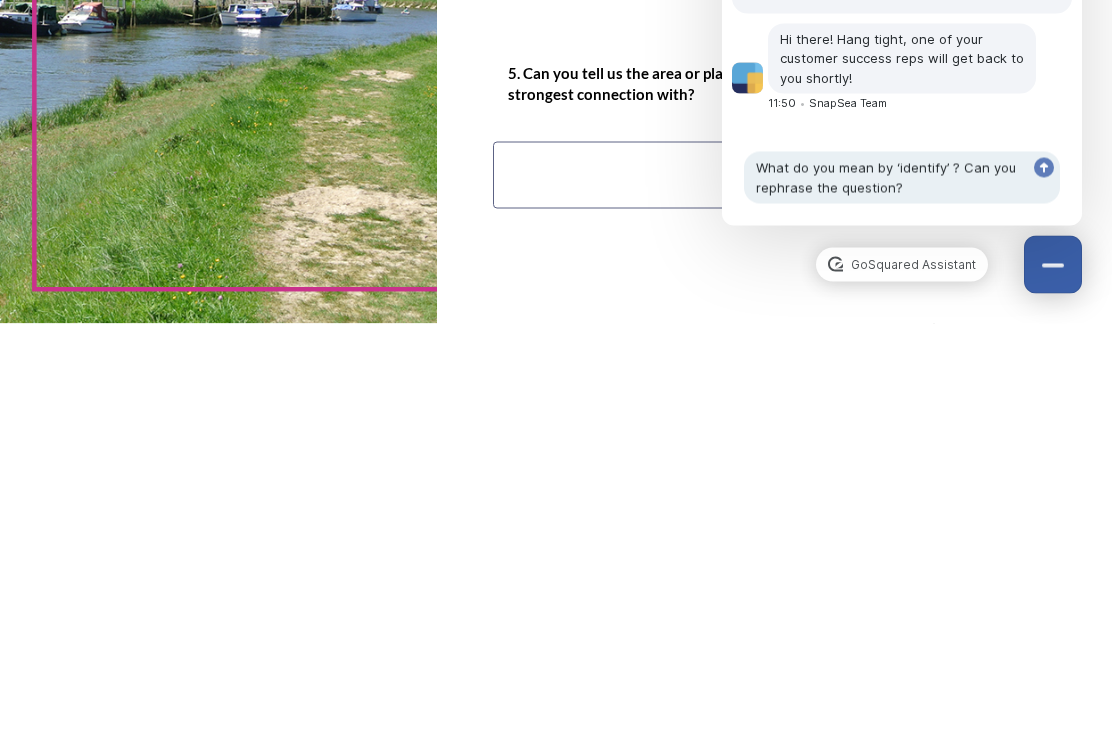 click 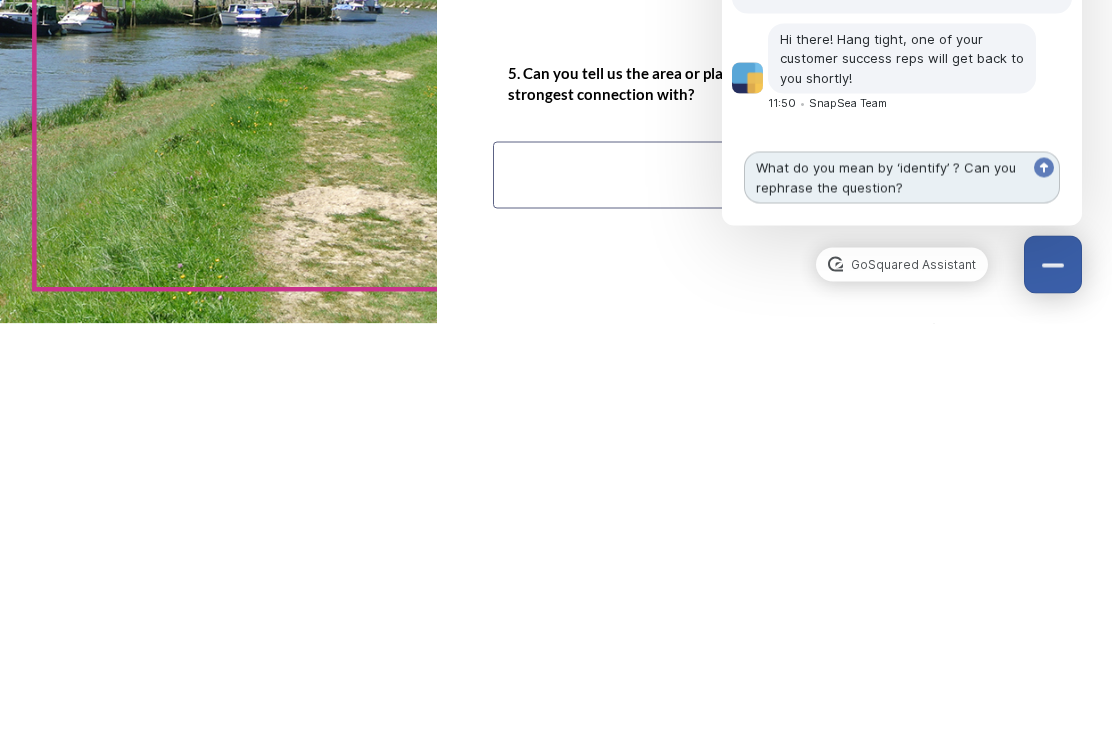 type 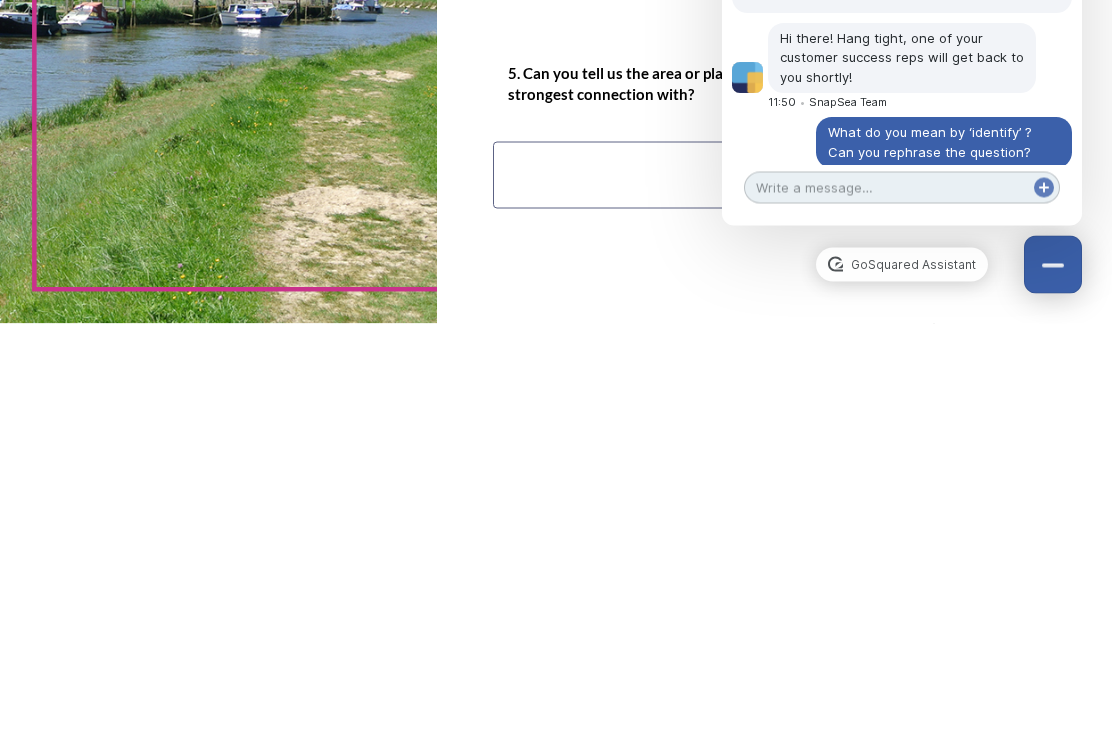 scroll, scrollTop: 64, scrollLeft: 0, axis: vertical 